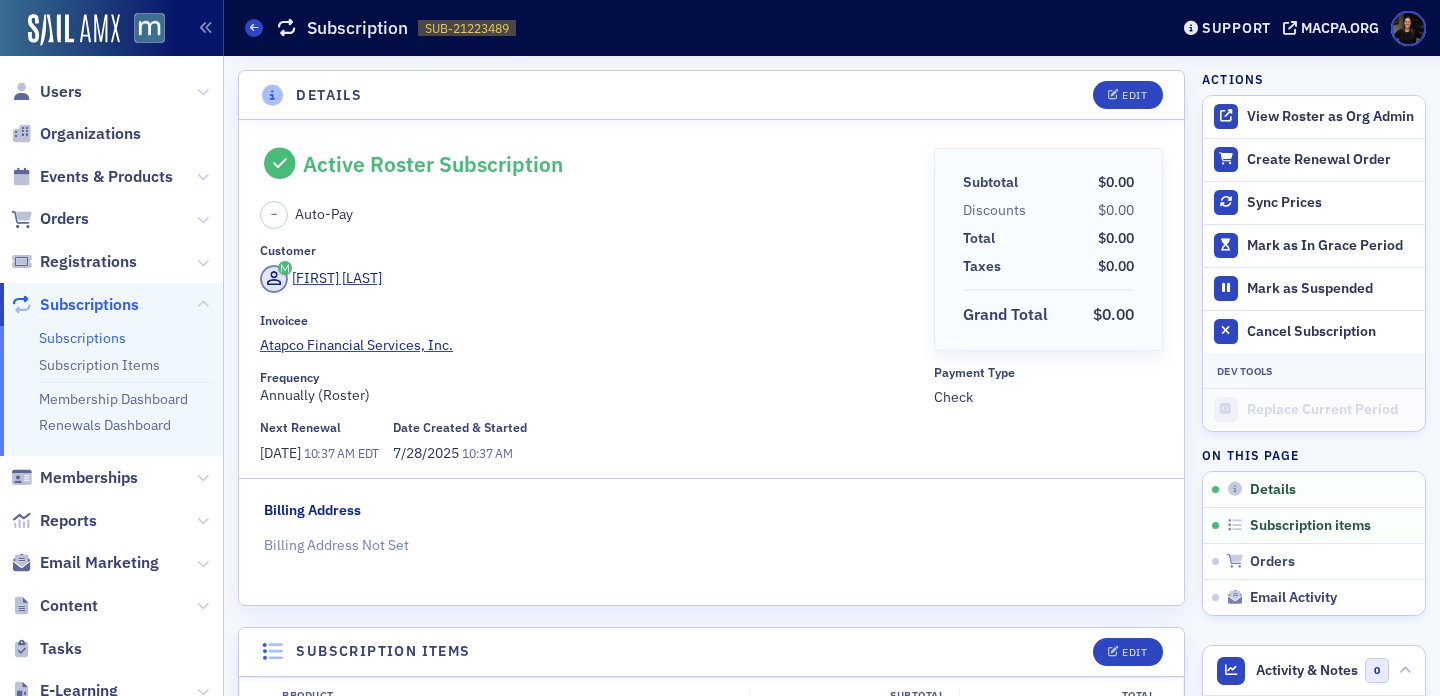 scroll, scrollTop: 0, scrollLeft: 0, axis: both 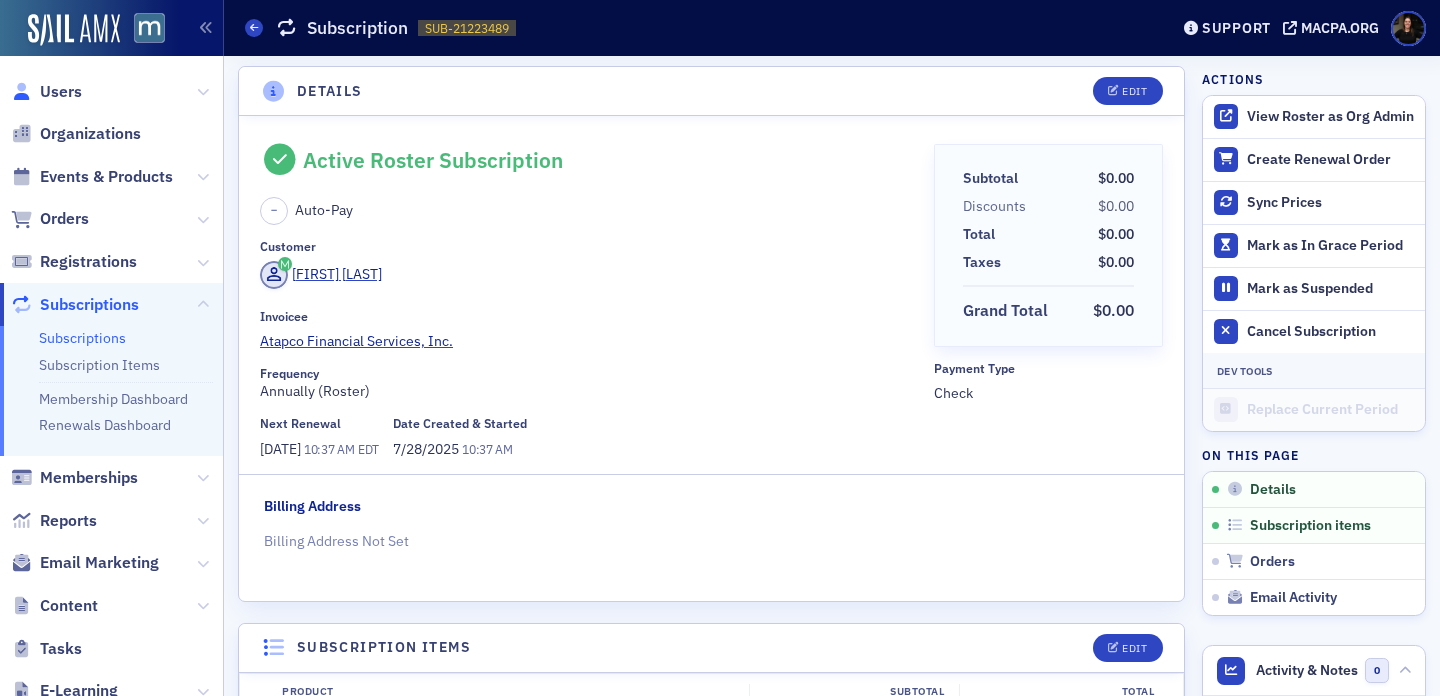click on "Users" 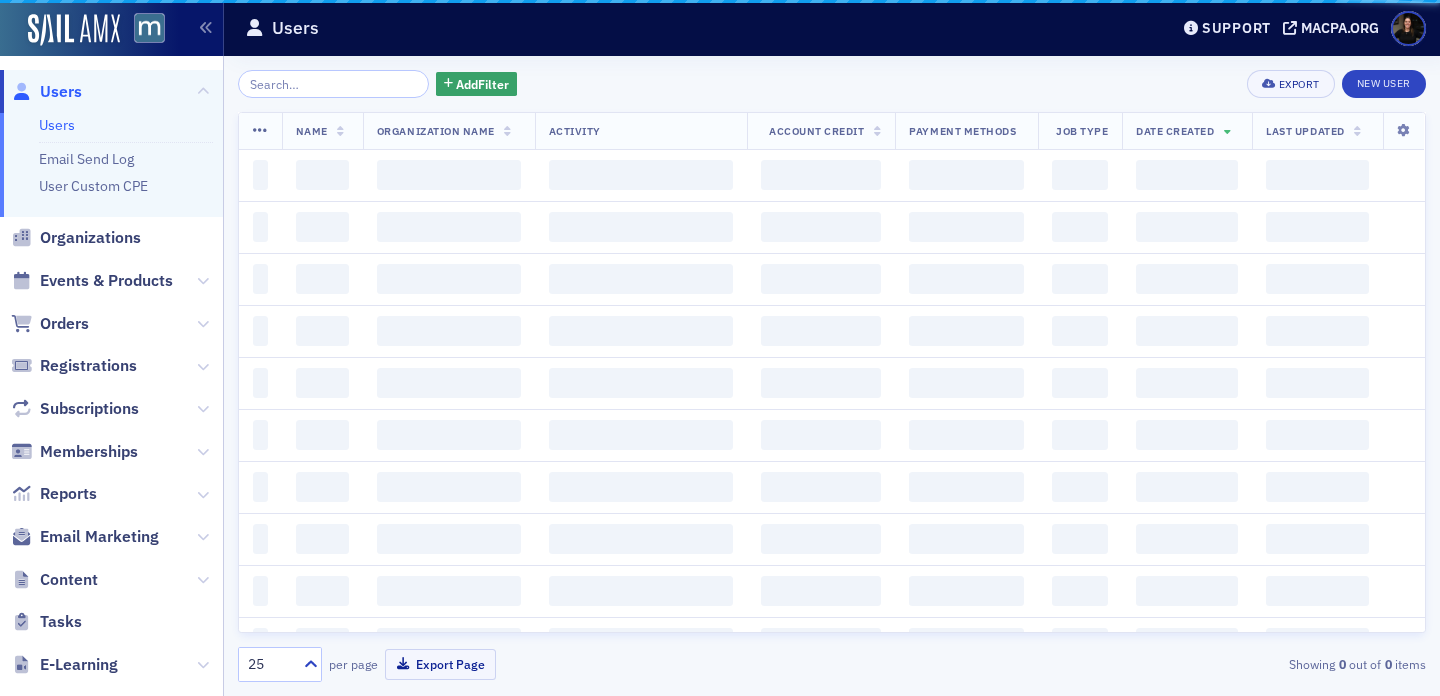 scroll, scrollTop: 0, scrollLeft: 0, axis: both 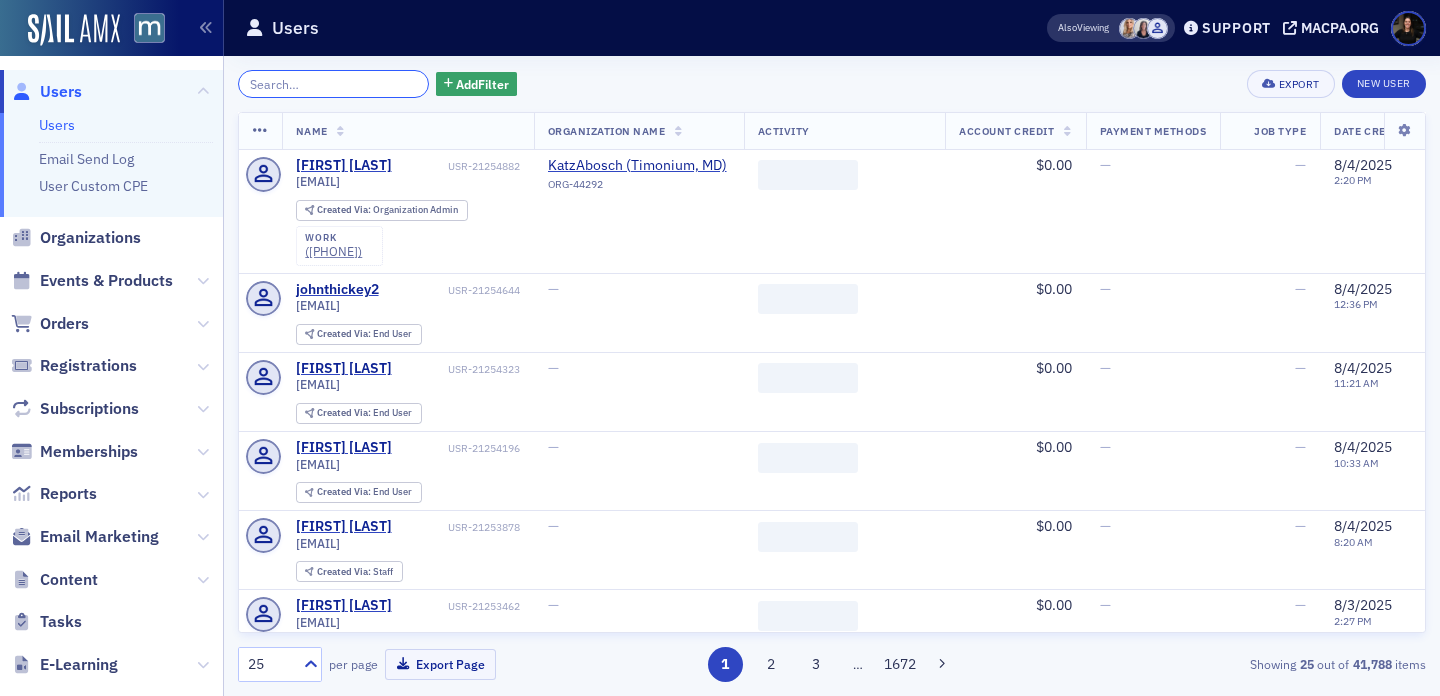 paste on "asmith@hmcpafirm.com" 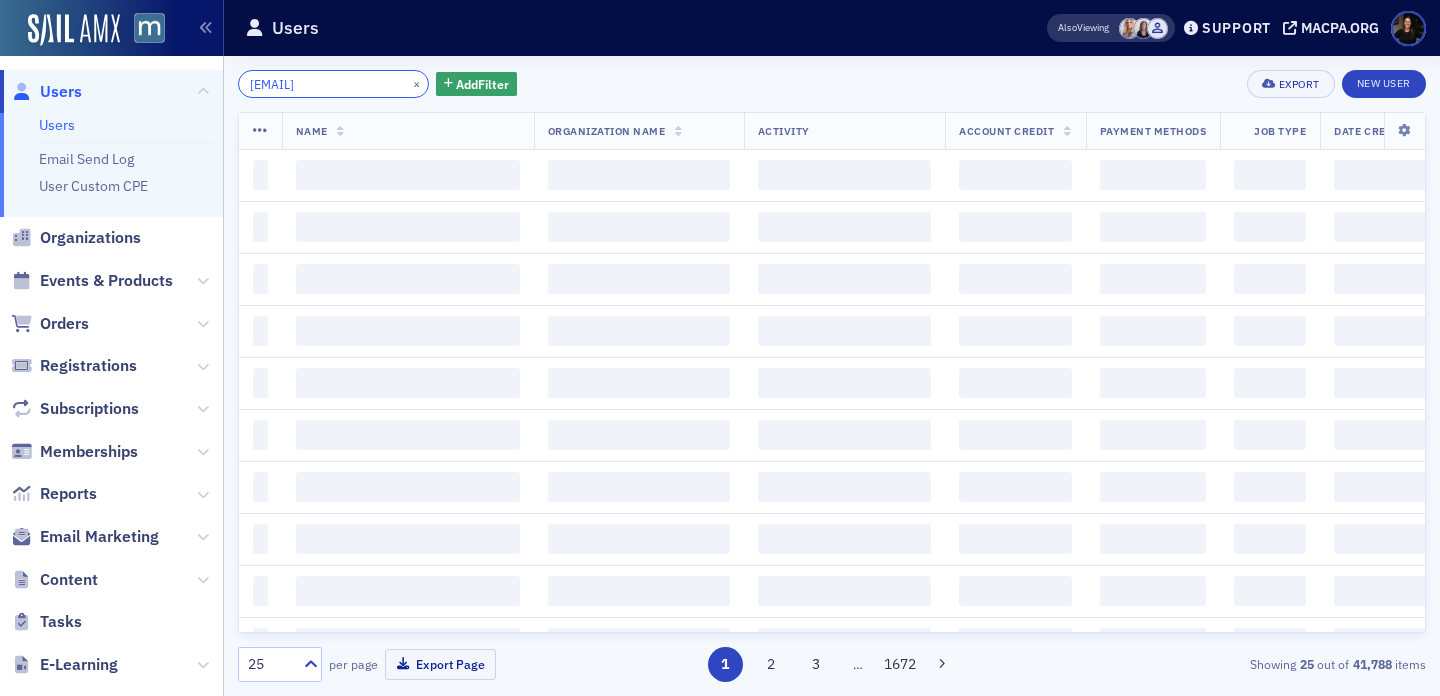 scroll, scrollTop: 0, scrollLeft: 3, axis: horizontal 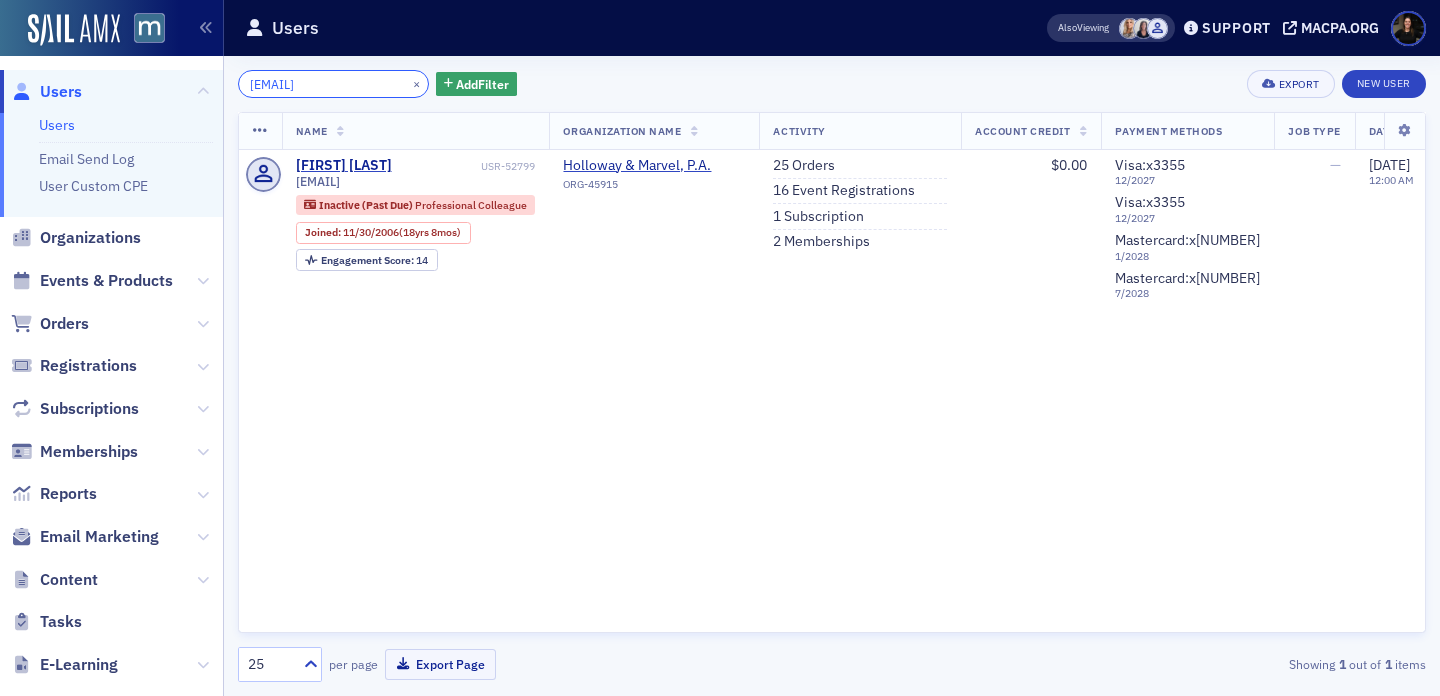 type on "asmith@hmcpafirm.com" 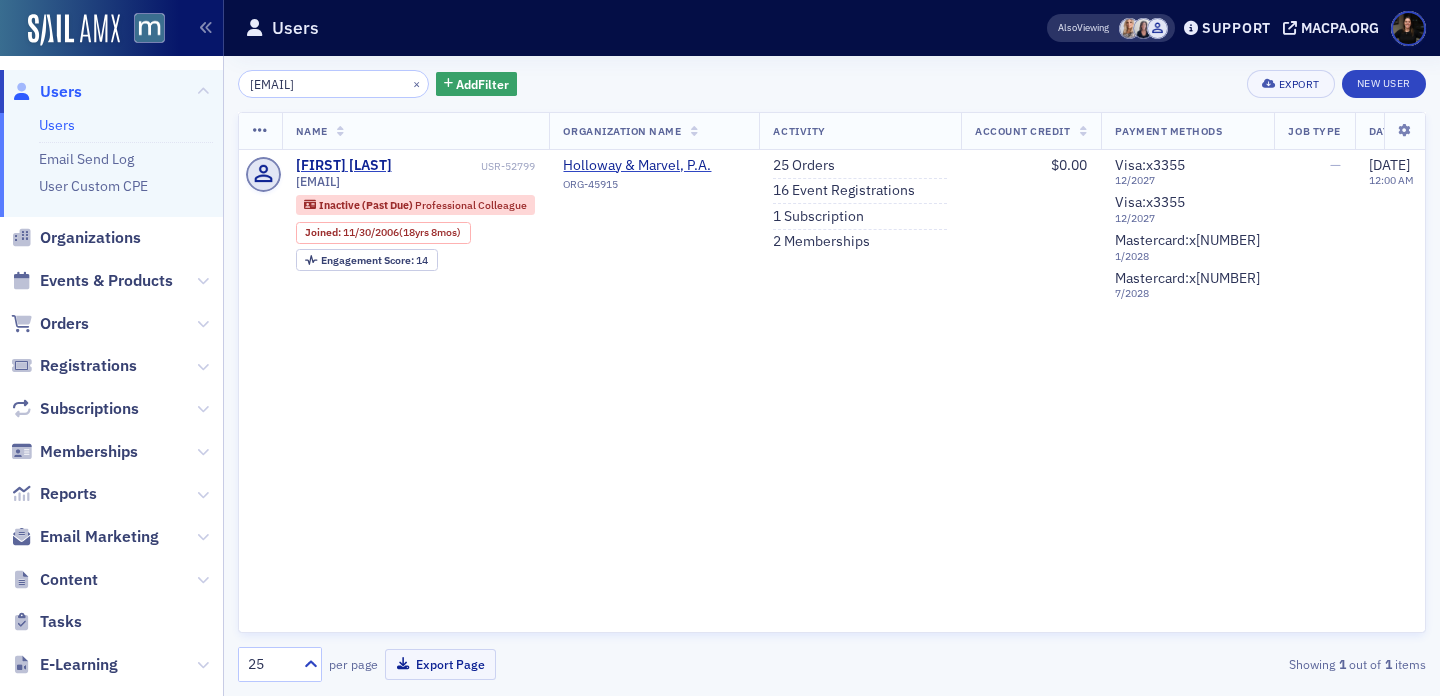 scroll, scrollTop: 0, scrollLeft: 0, axis: both 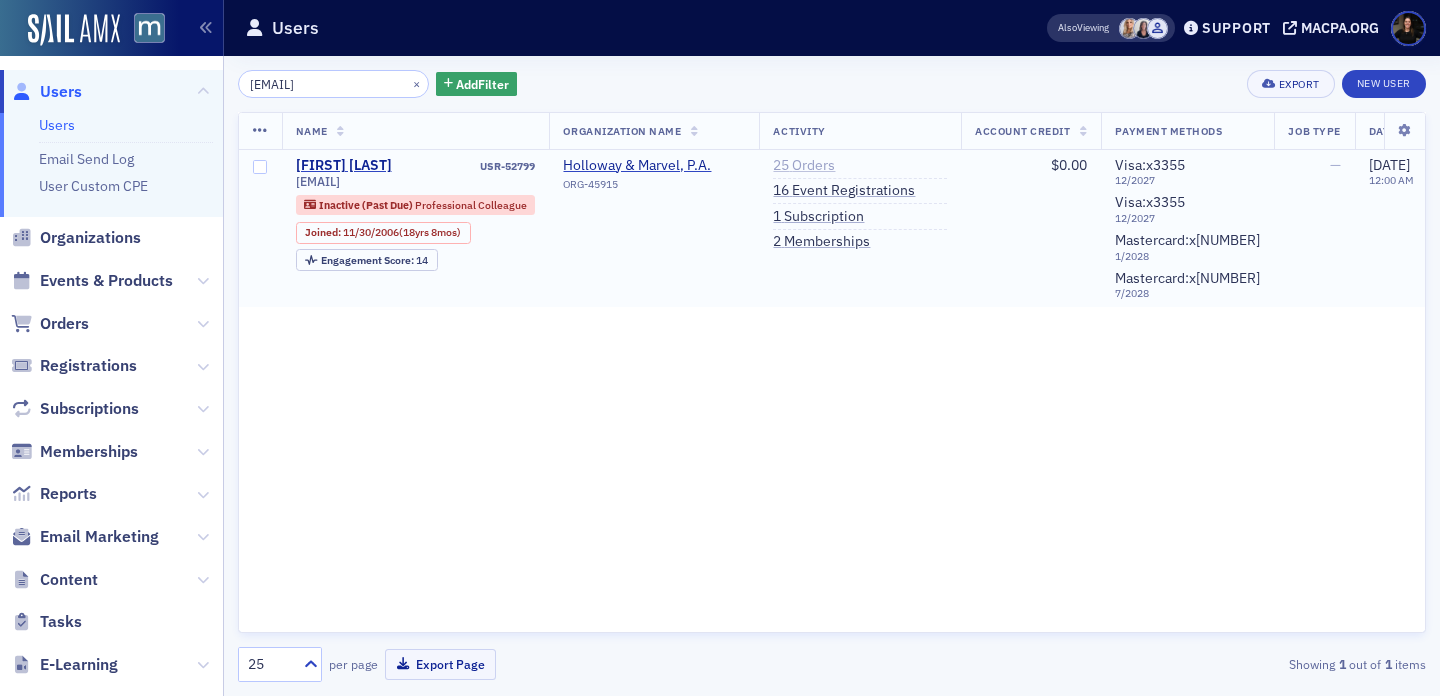 click on "25   Orders" 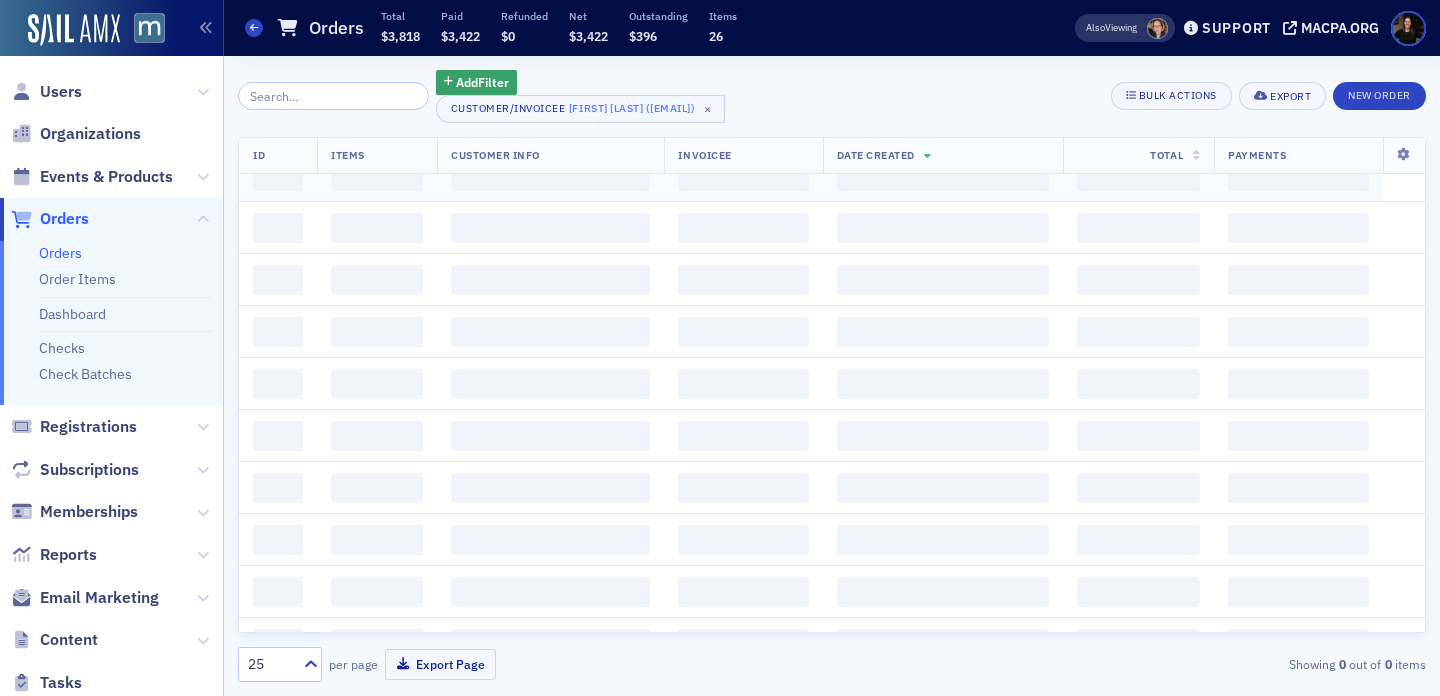 scroll, scrollTop: 0, scrollLeft: 0, axis: both 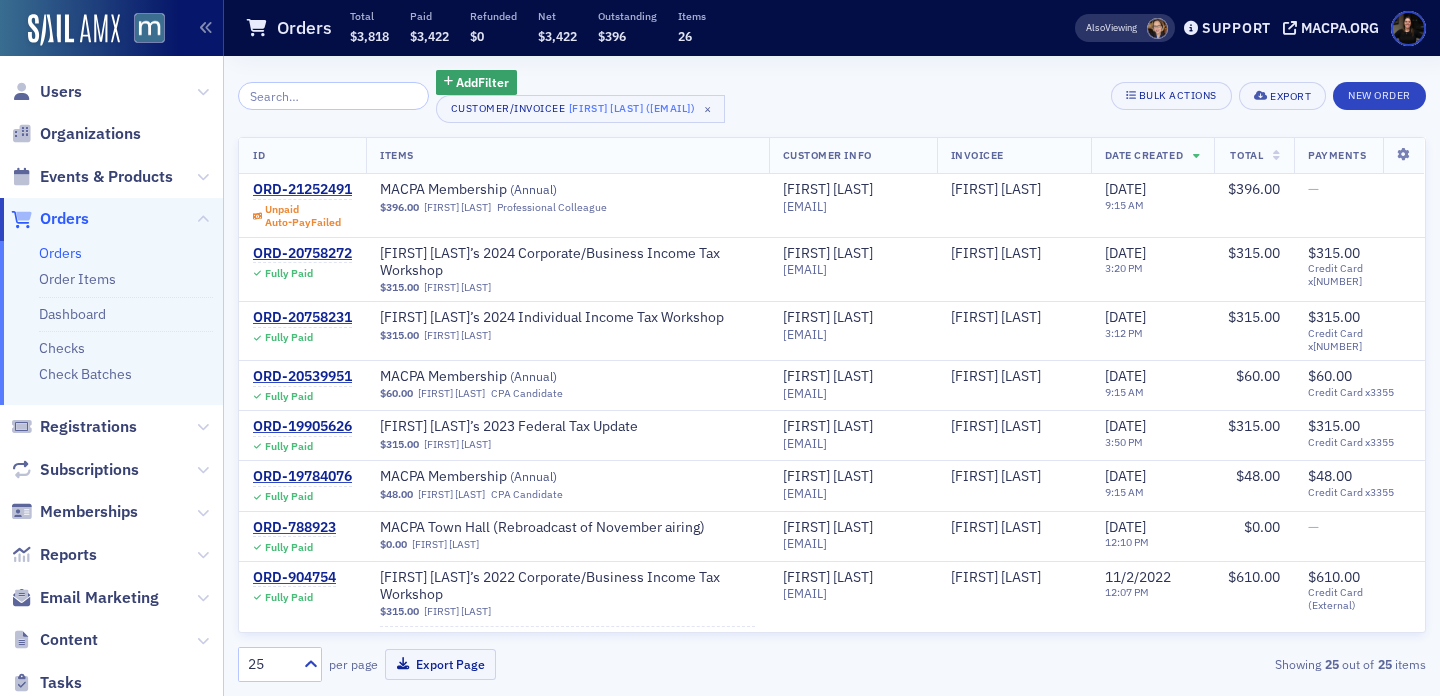 click on "Add  Filter Customer/Invoicee ASHLEIGH SMITH (asmith@hmcpafirm.com) × Bulk Actions Export New Order" 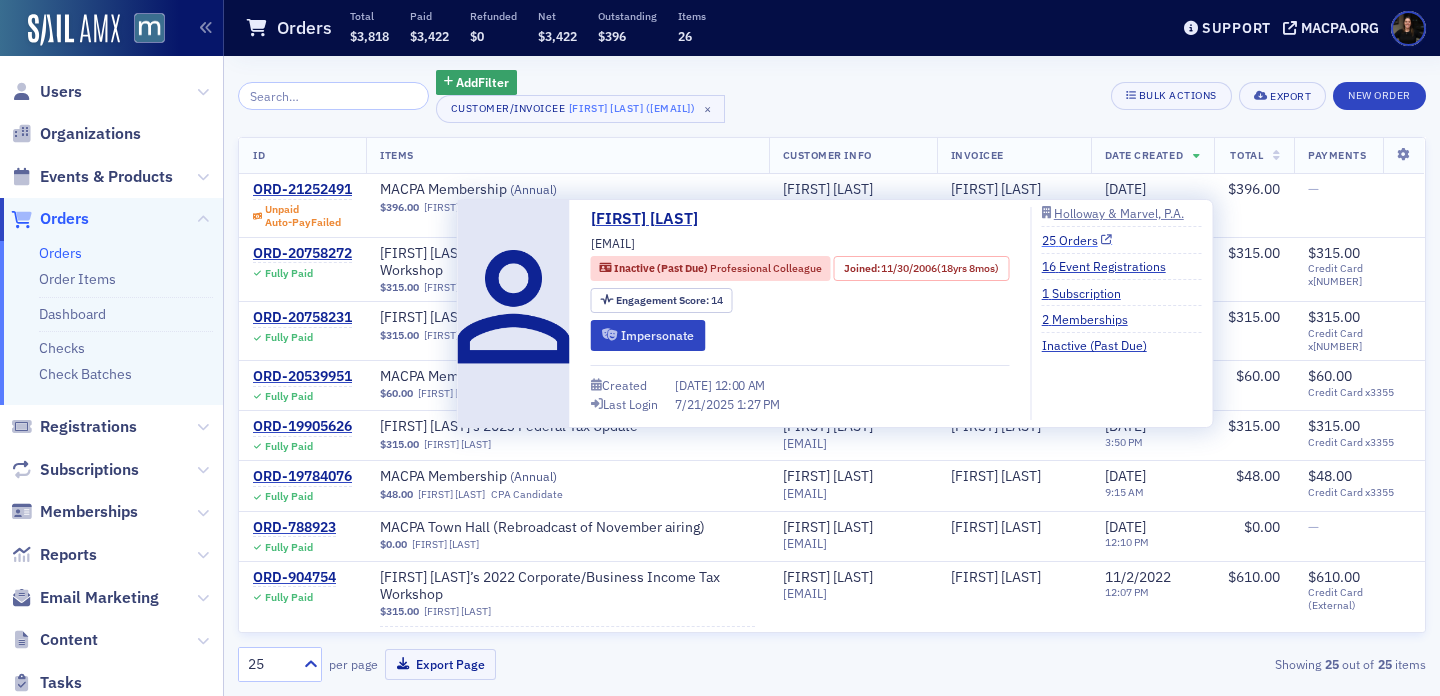click on "25   Orders" at bounding box center (1077, 240) 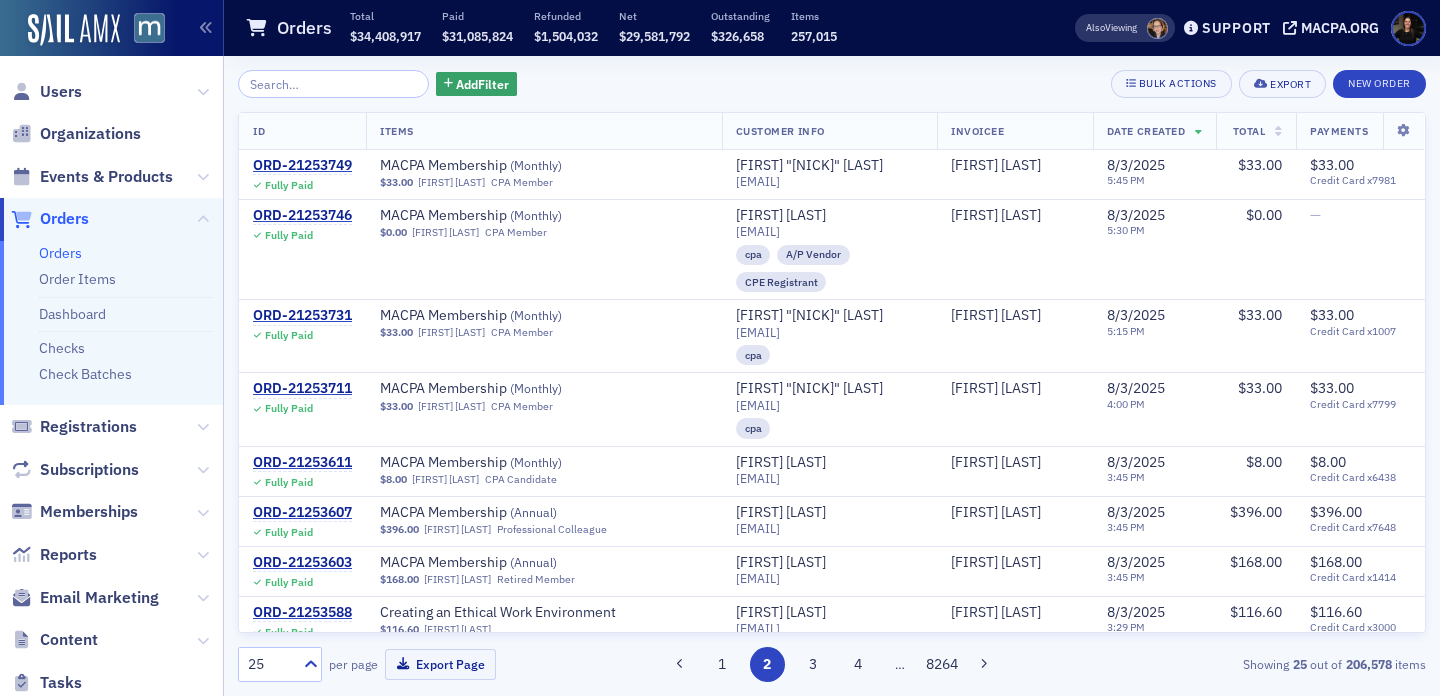 scroll, scrollTop: 0, scrollLeft: 0, axis: both 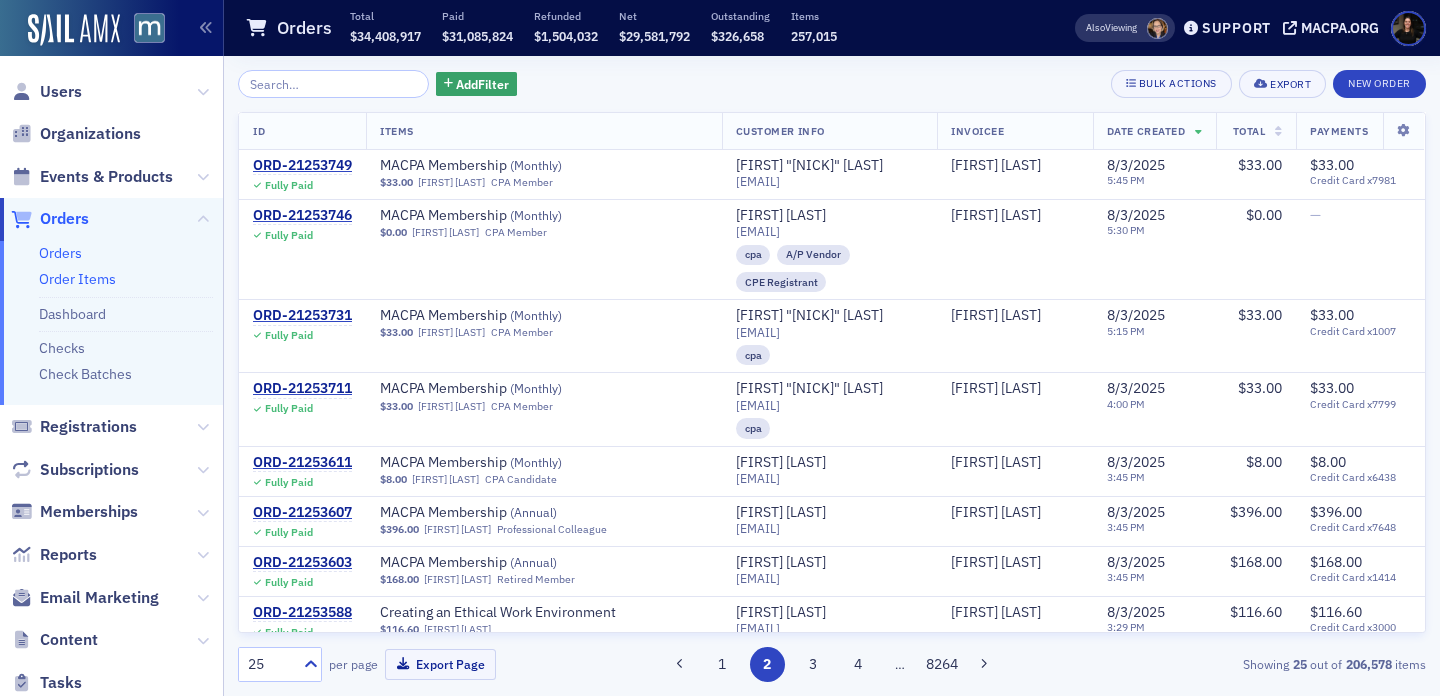 click on "Users" 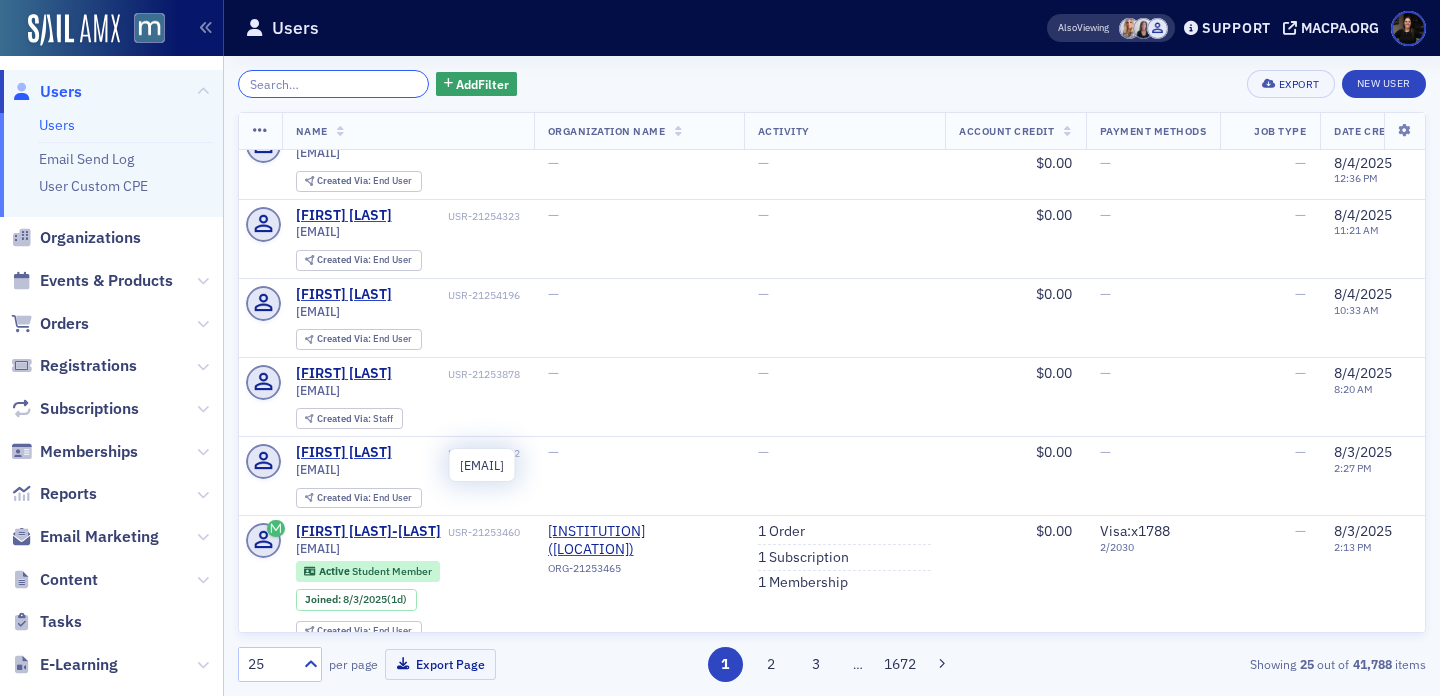 scroll, scrollTop: 161, scrollLeft: 0, axis: vertical 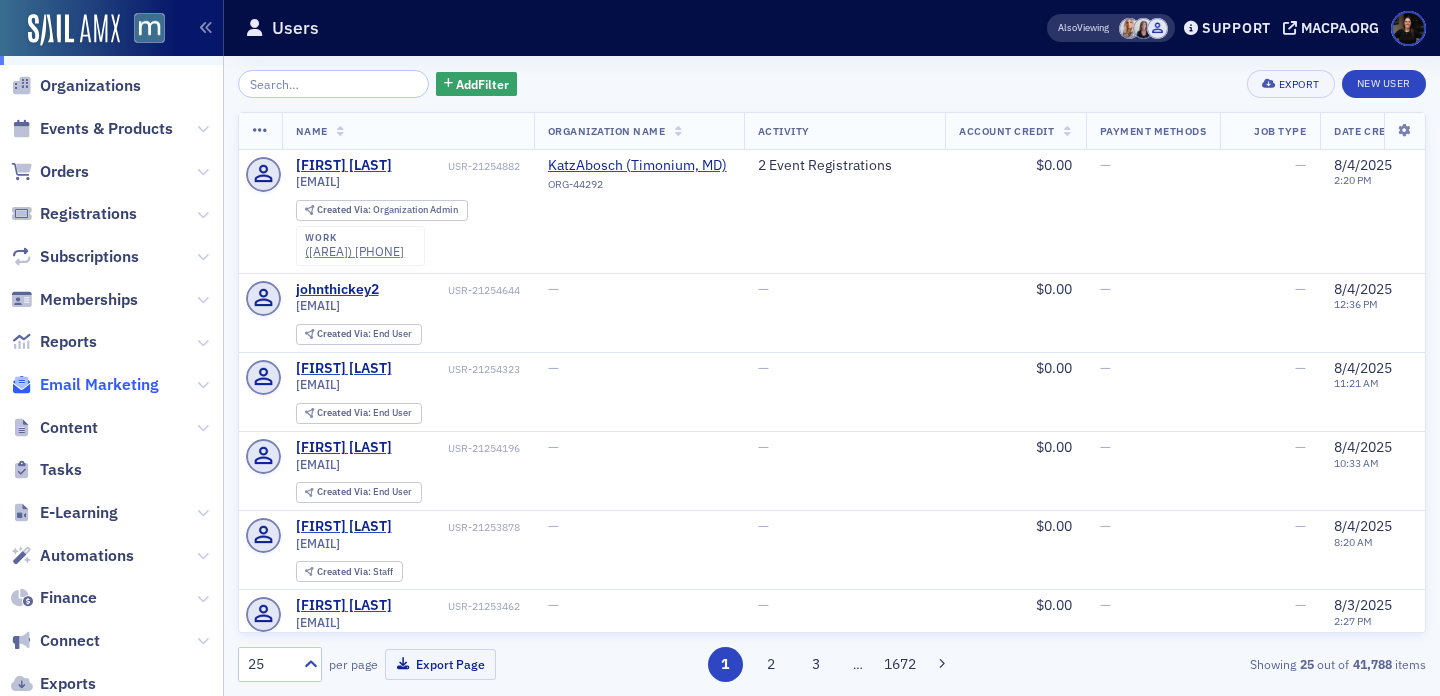 click on "Email Marketing" 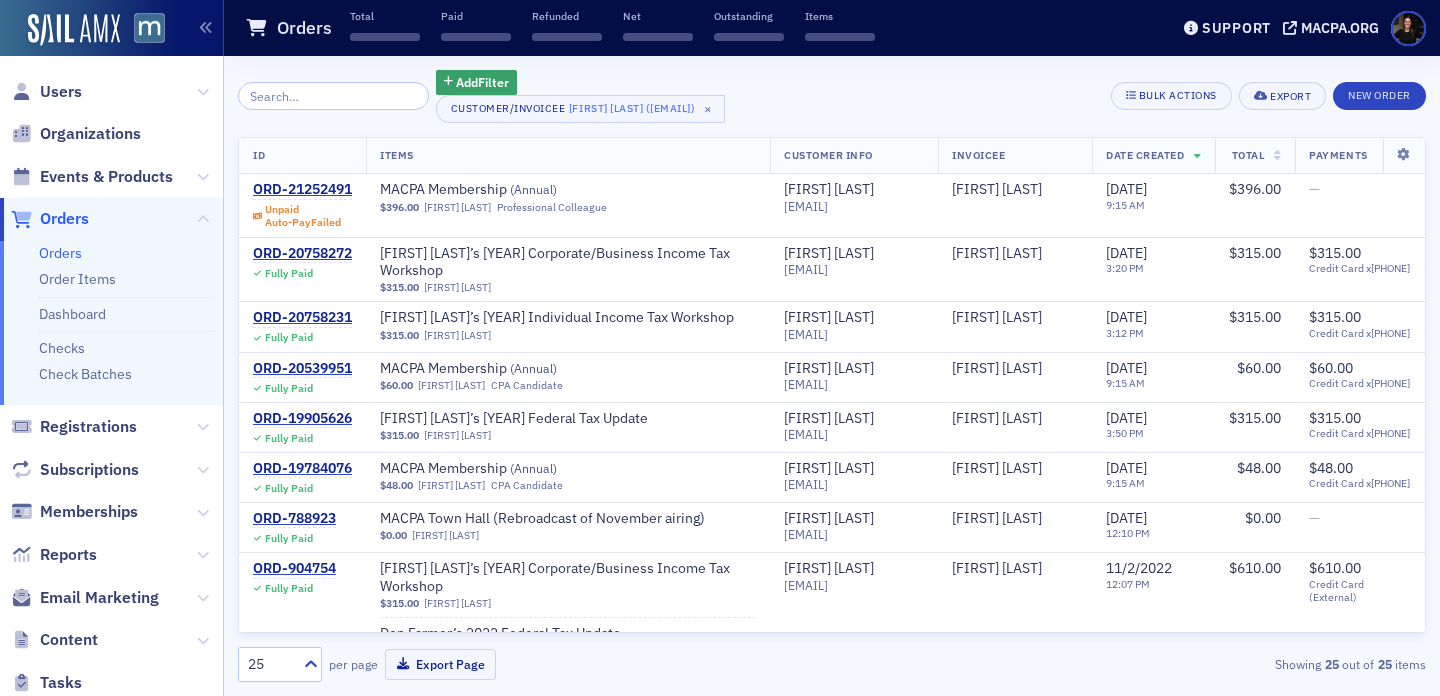 scroll, scrollTop: 0, scrollLeft: 0, axis: both 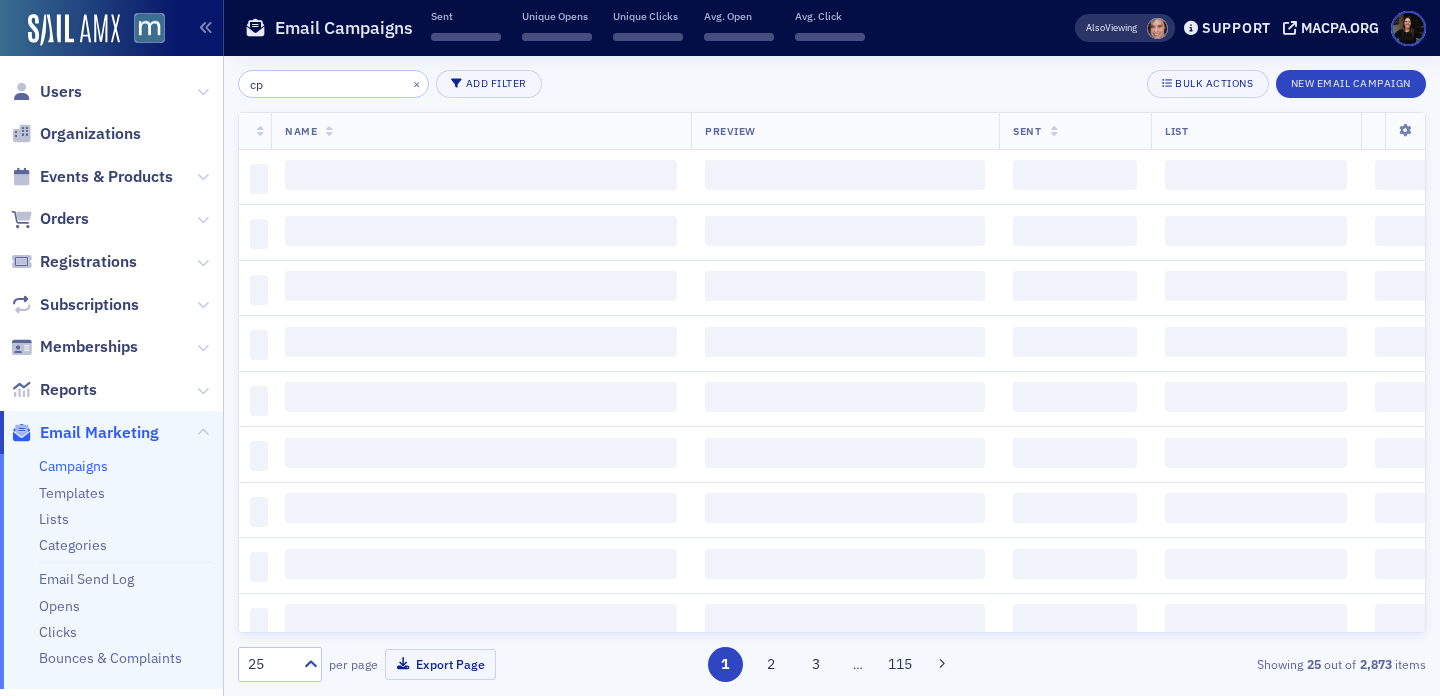 type on "c" 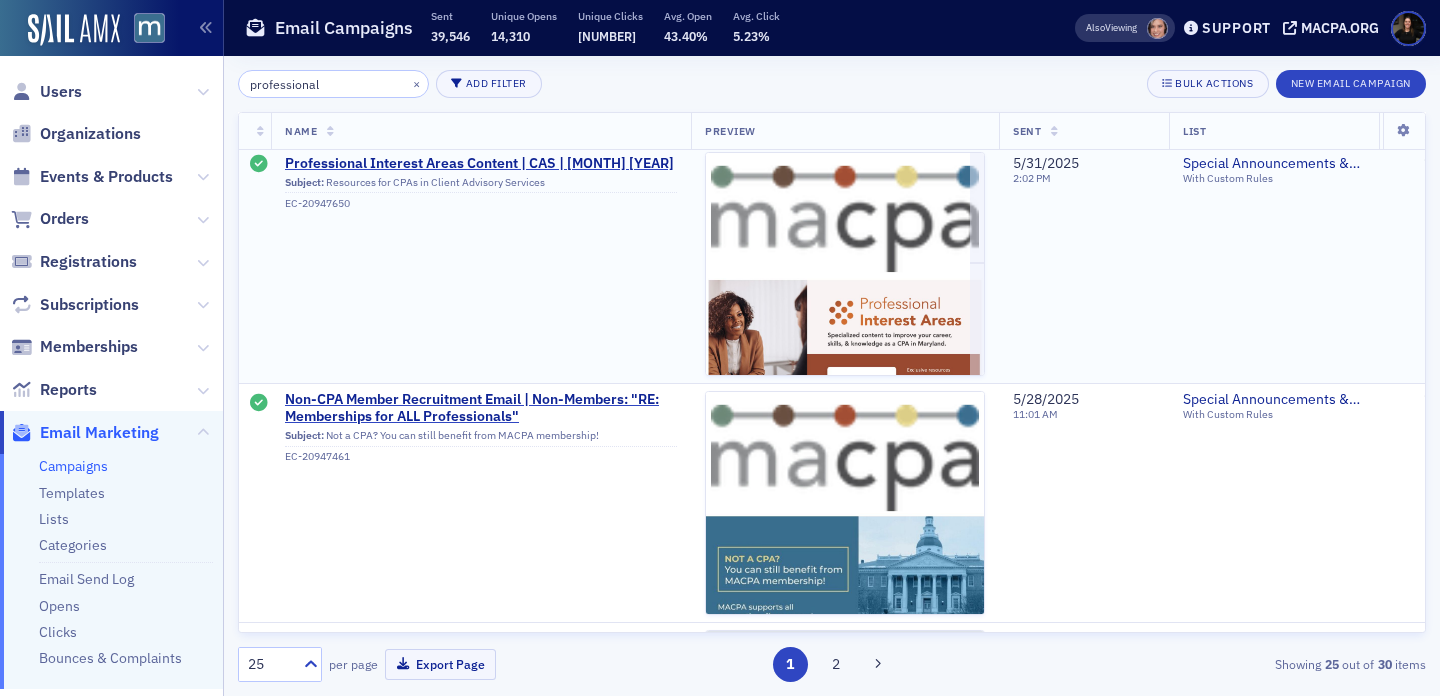 scroll, scrollTop: 247, scrollLeft: 0, axis: vertical 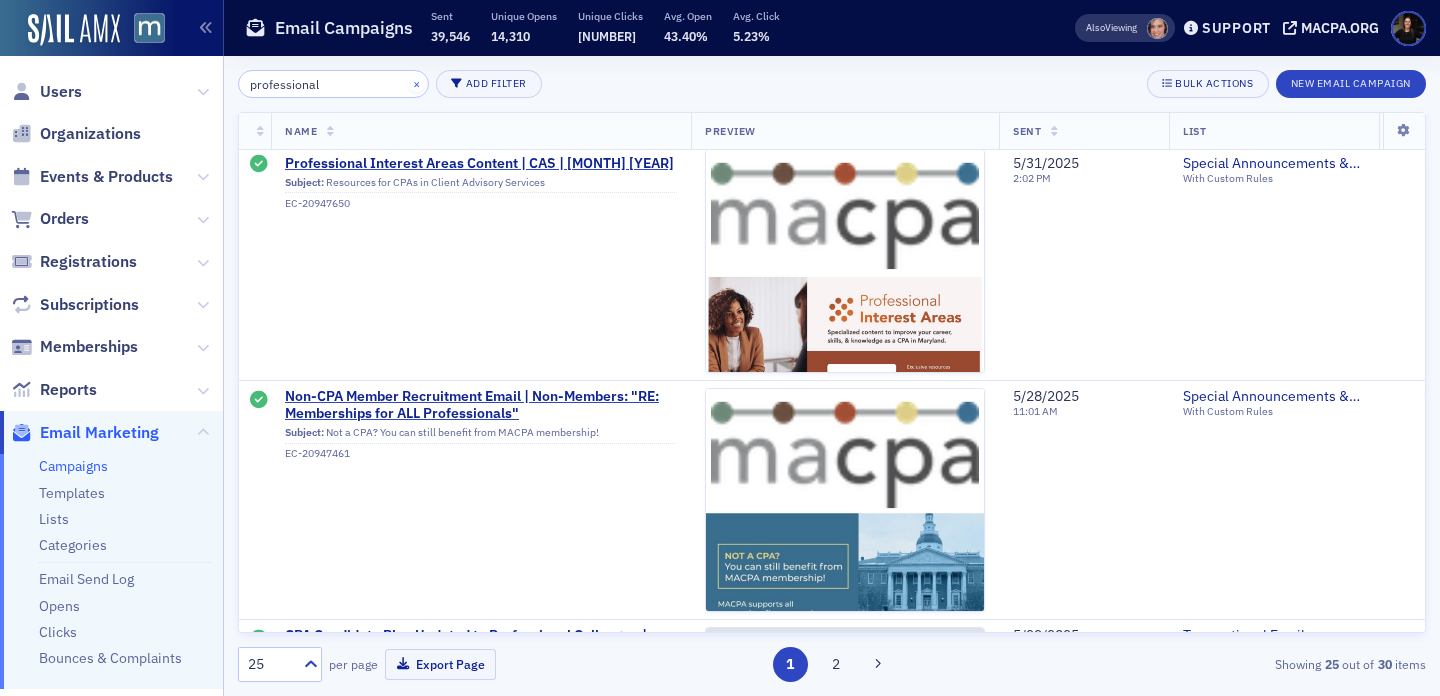 type on "professional" 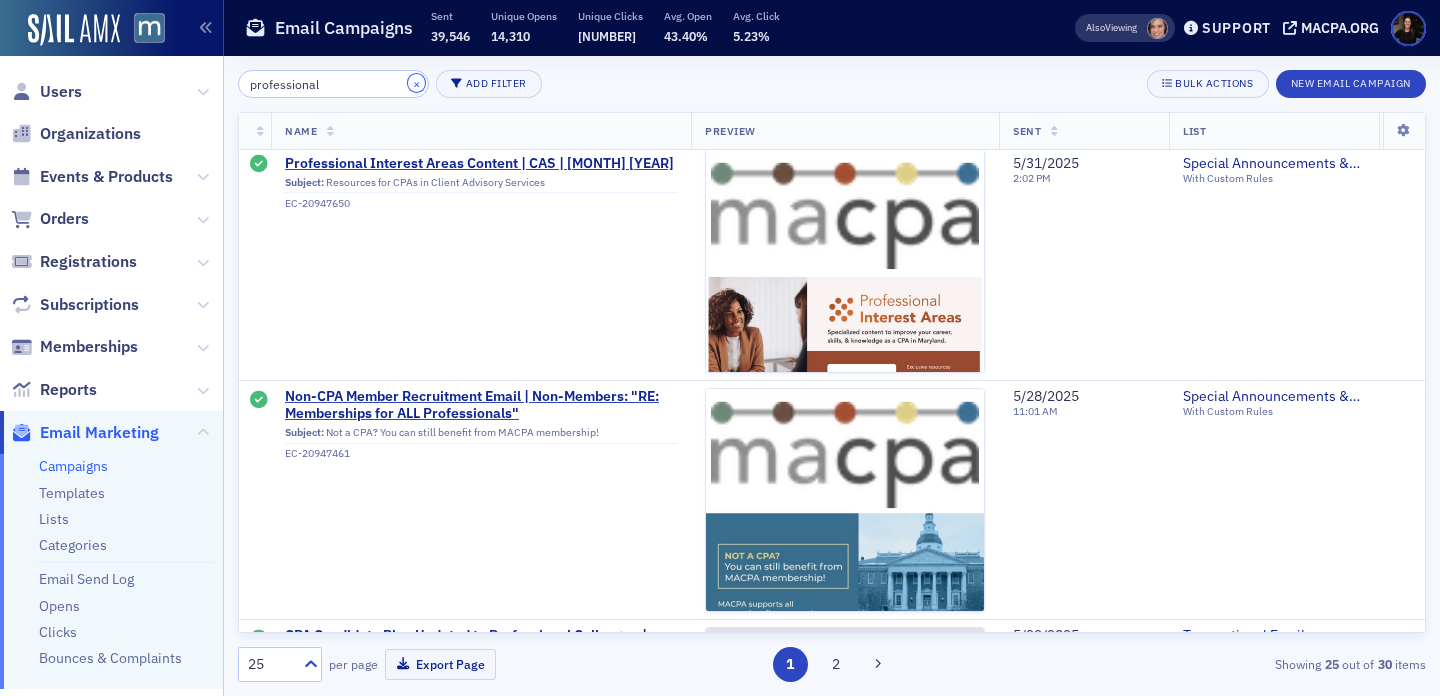 click on "×" 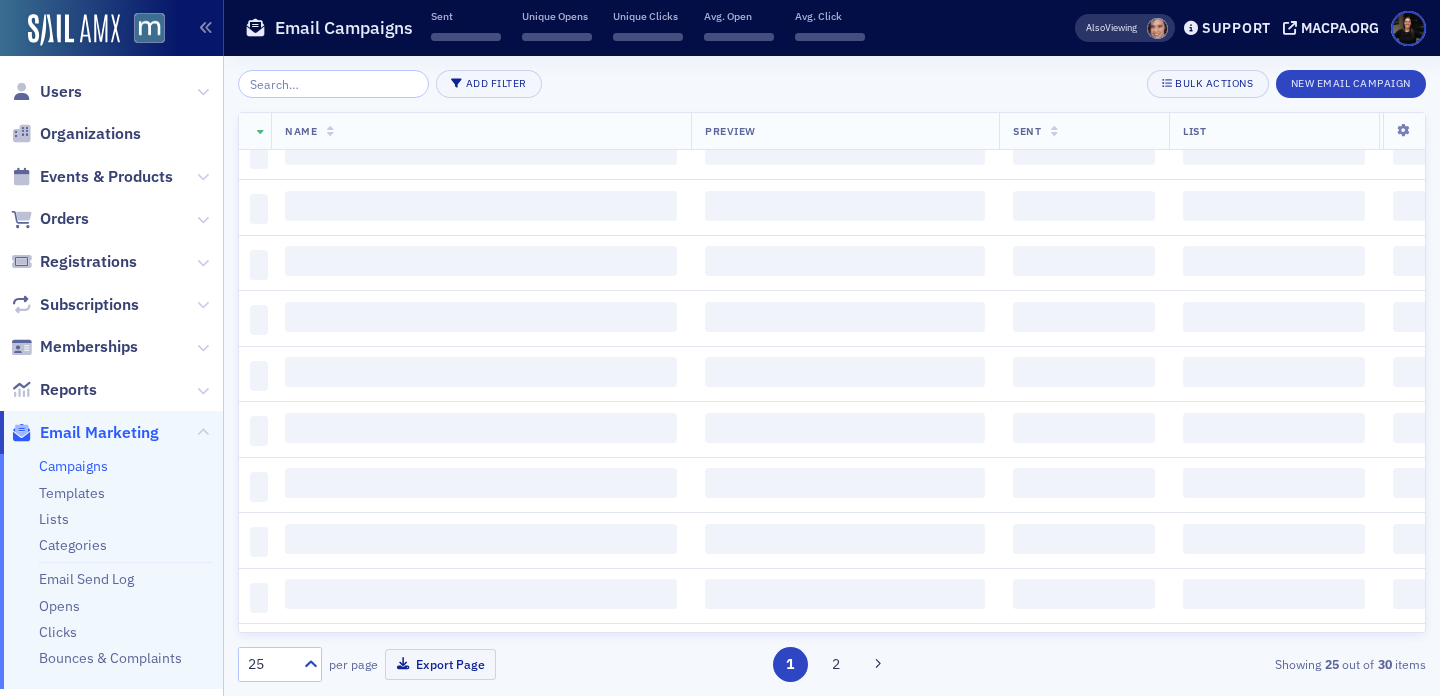 scroll, scrollTop: 1633, scrollLeft: 0, axis: vertical 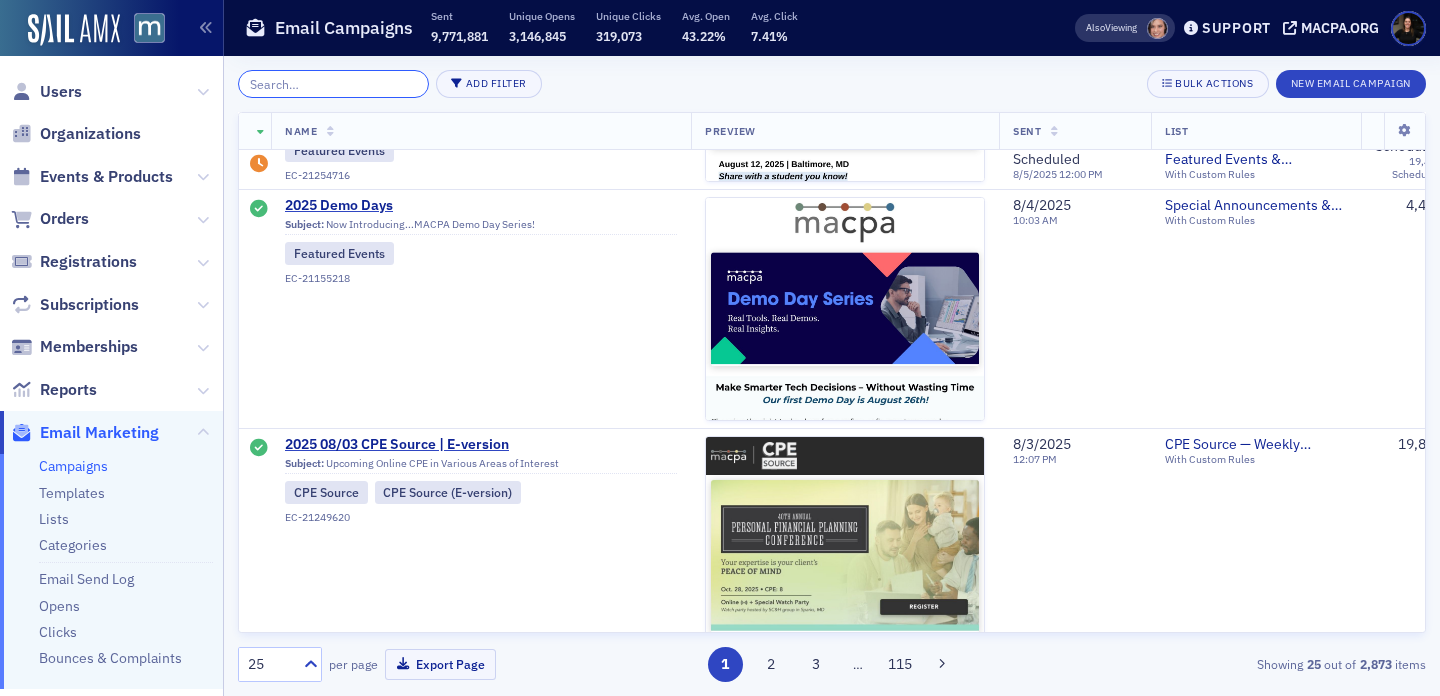 click 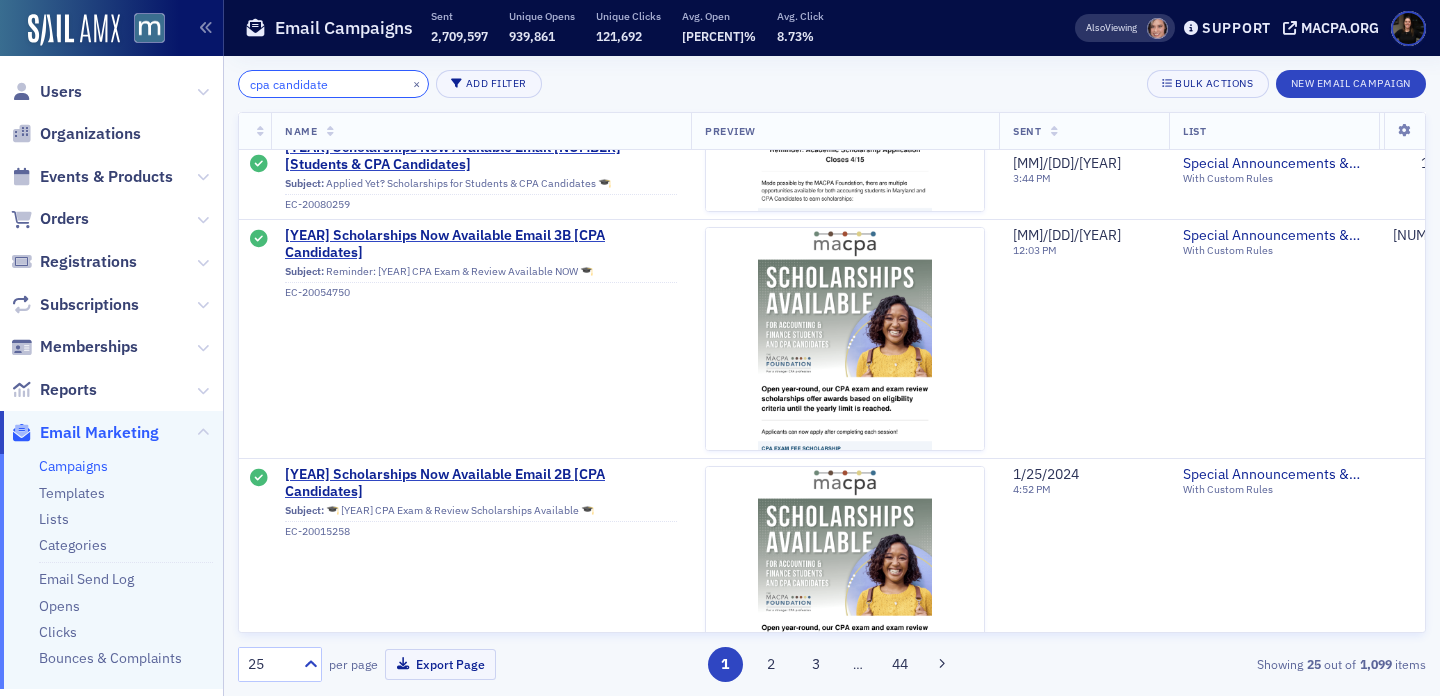 scroll, scrollTop: 1386, scrollLeft: 0, axis: vertical 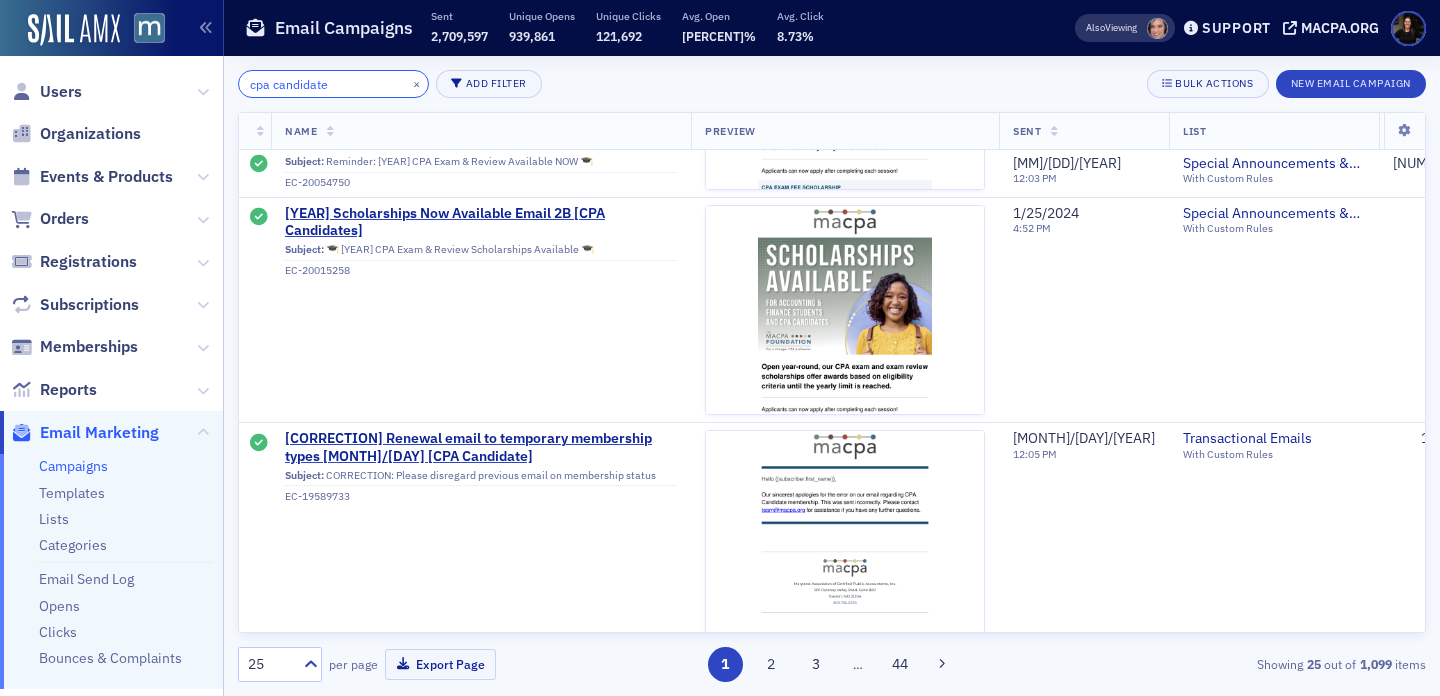 click on "cpa candidate" 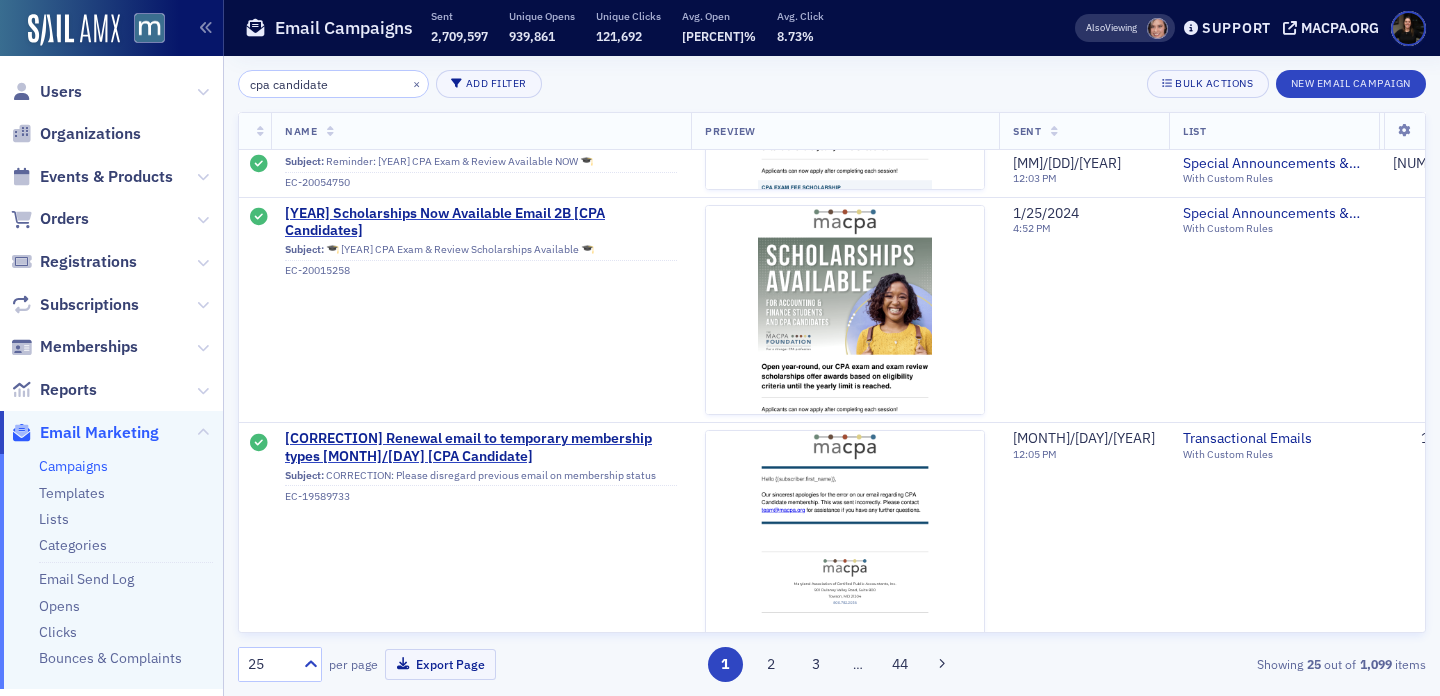 click on "cpa candidate ×  Add Filter Bulk Actions New Email Campaign   Name   Preview   Sent   List   # Sent   Opens (Unique)   Clicks (Unique)   Date Created   Last Updated   CPA Candidate Plan Updated to Professional Colleague | 2025 Renewals Subject: Membership Update: Transitioning to Professional Colleague Status Membership Renewal EC-20949061 5/22/2025 12:02 PM Transactional Emails With Custom Rules 127 65 51.18% 11 8.66% 5/21/2025 2:12 PM 5/22/2025 12:00 PM CPA Candidate Dues Increase | 2025 Renewals Subject: Important: Upcoming Increase to Your CPA Candidate Membership Dues Membership Renewal EC-20949073 5/22/2025 10:39 AM Transactional Emails With Custom Rules 690 205 29.71% 62 8.99% 5/21/2025 2:29 PM 5/22/2025 10:37 AM Renewal email to temporary membership types 05/06 [CPA Candidate] Subject: Is it time to upgrade your membership? EC-20929565 5/7/2025 9:03 AM Transactional Emails With Custom Rules 830 200 24.1% 48 5.78% 5/6/2025 1:53 PM 5/7/2025 9:00 AM Subject: Is it time to upgrade your membership? 990 5" 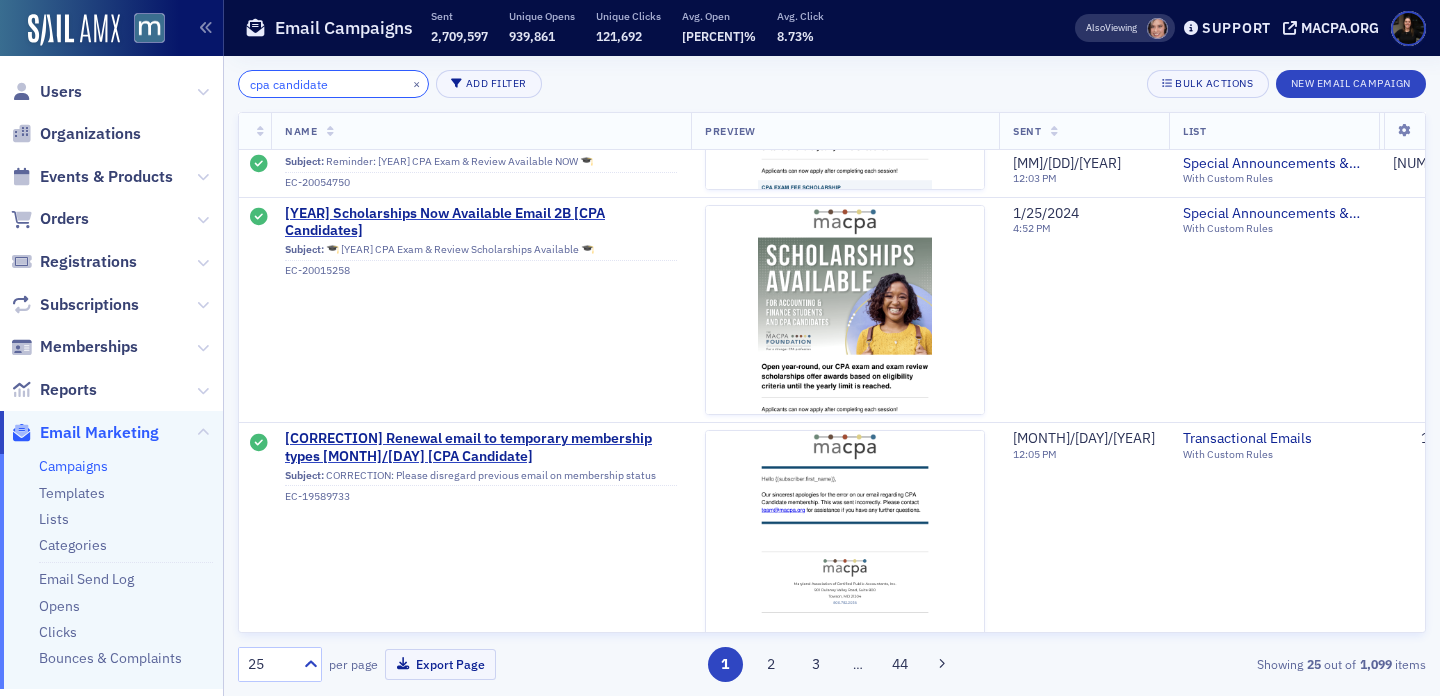 drag, startPoint x: 329, startPoint y: 91, endPoint x: 109, endPoint y: 87, distance: 220.03636 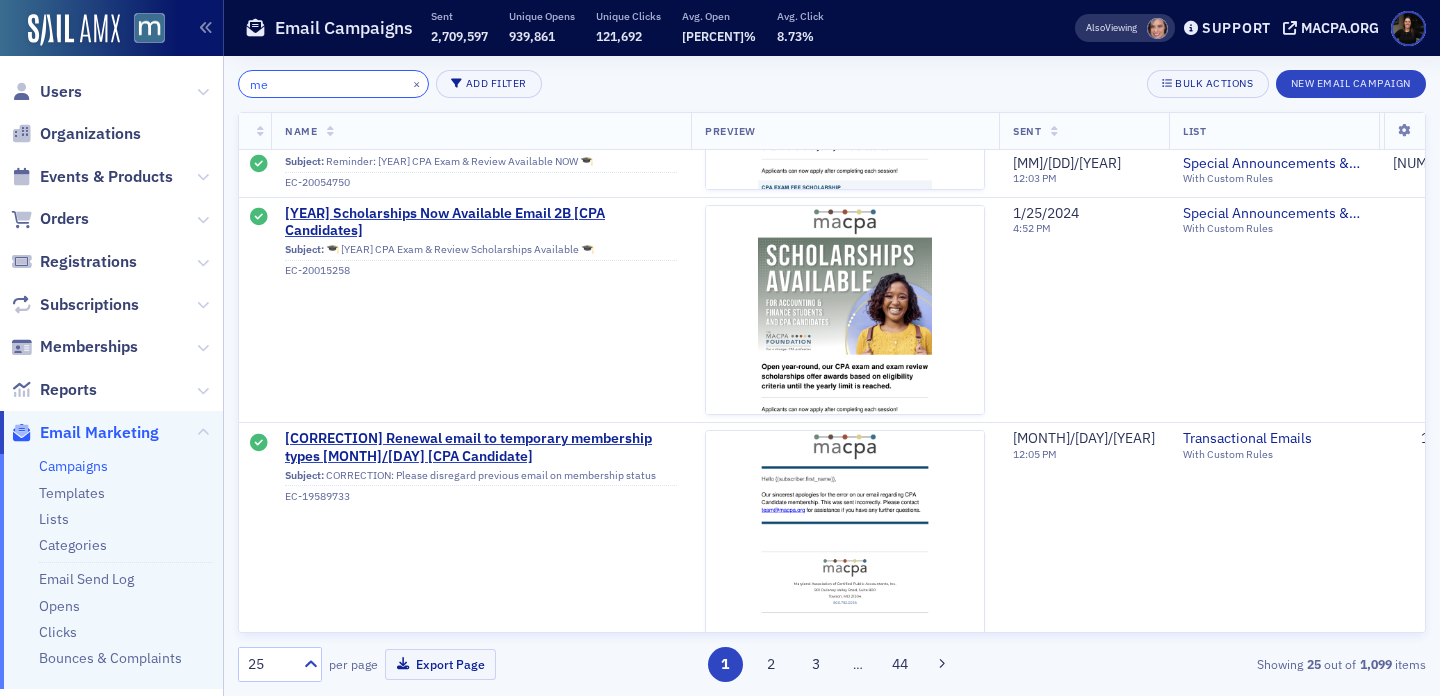 scroll, scrollTop: 2768, scrollLeft: 0, axis: vertical 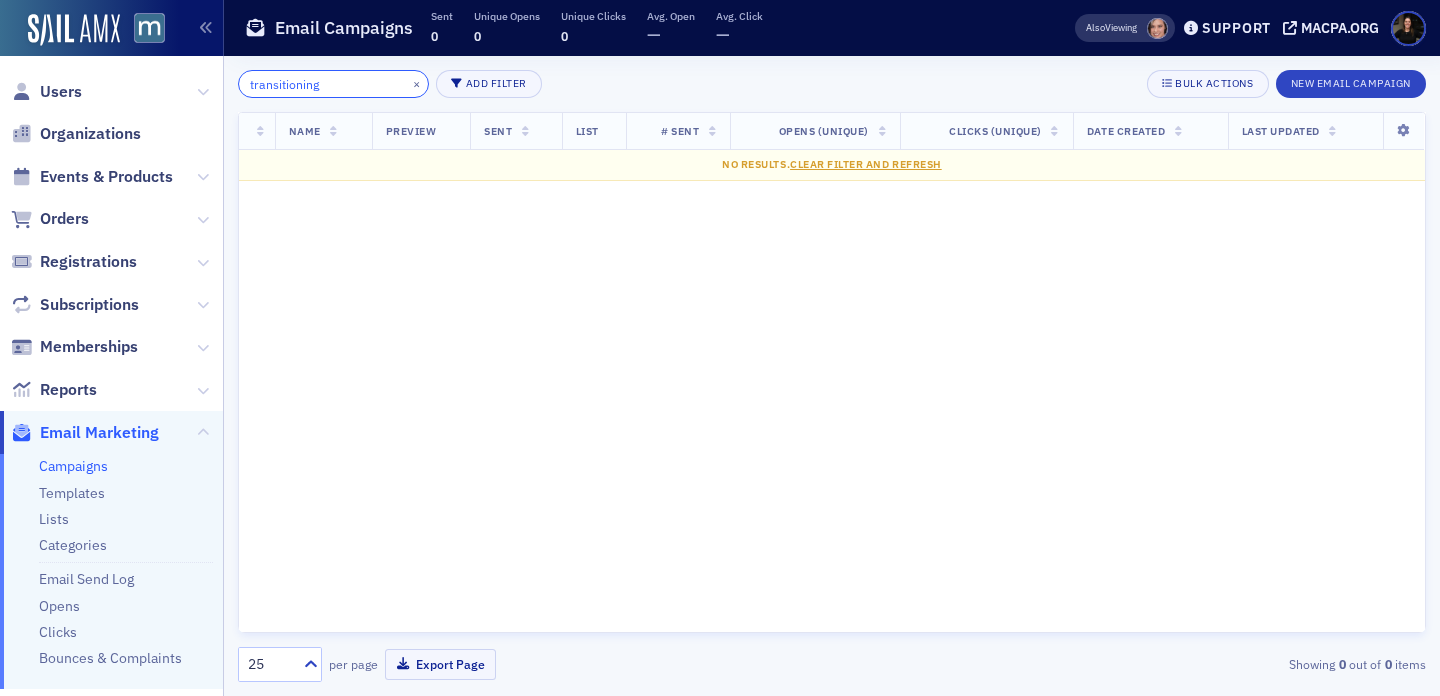click on "transitioning" 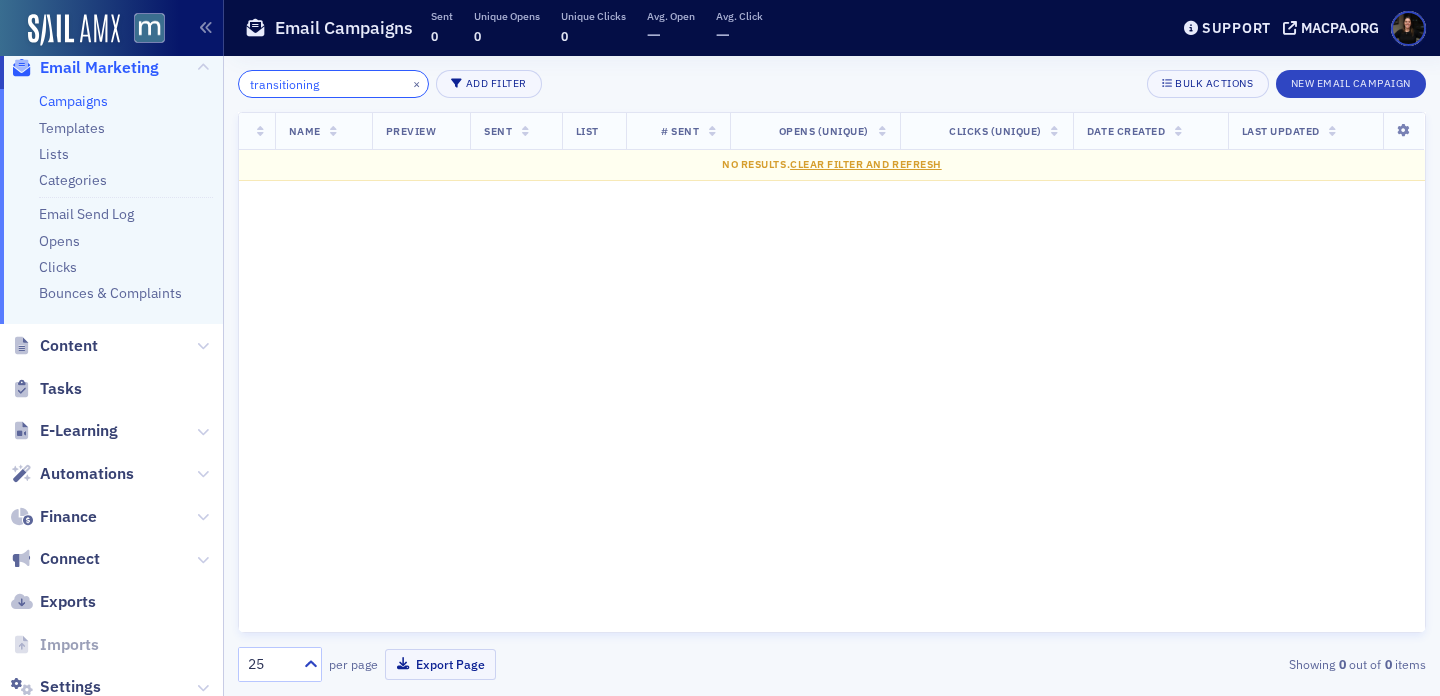 scroll, scrollTop: 419, scrollLeft: 0, axis: vertical 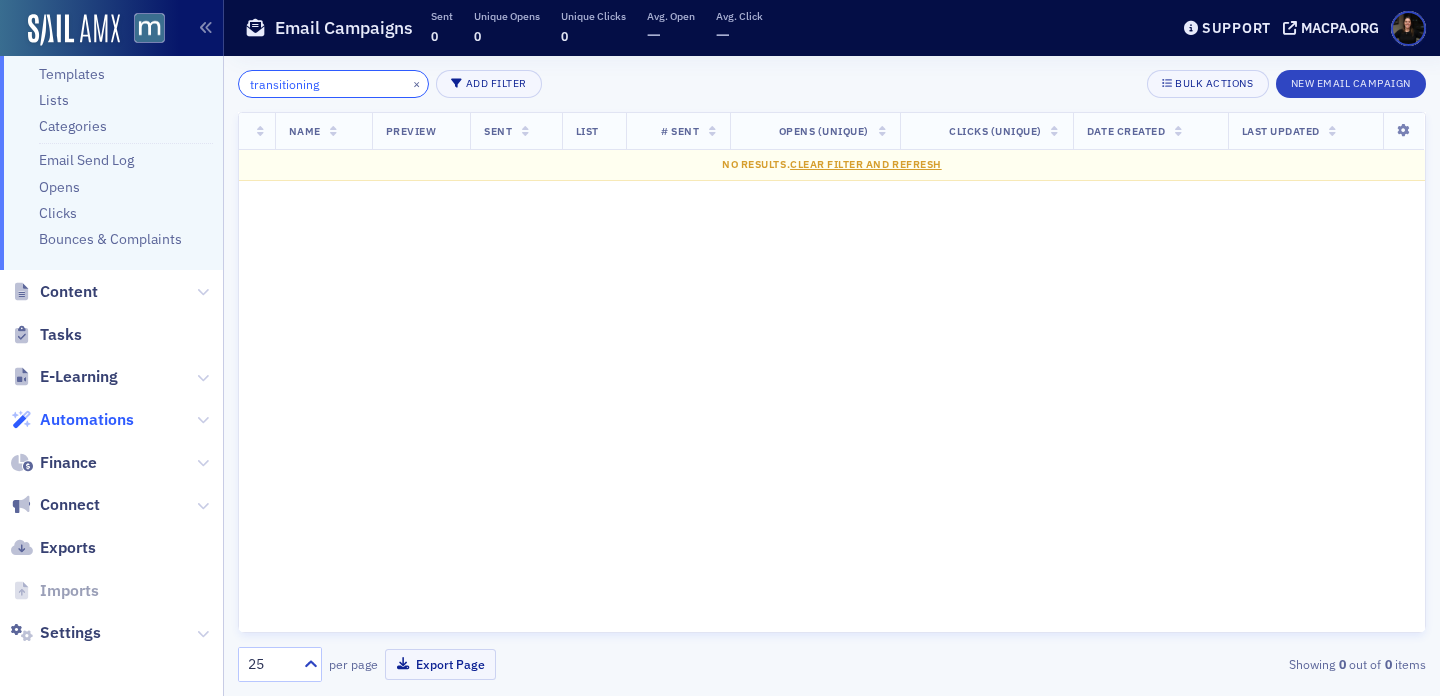 type on "transitioning" 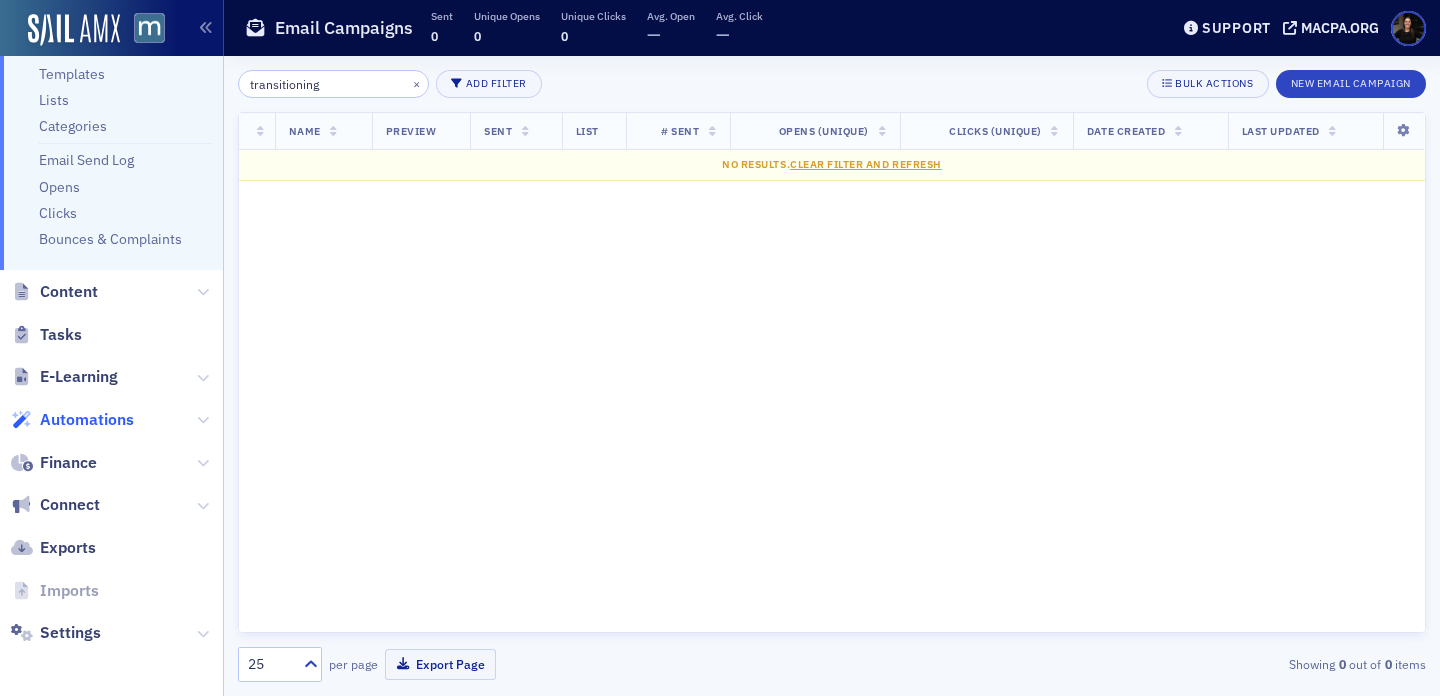 click on "Automations" 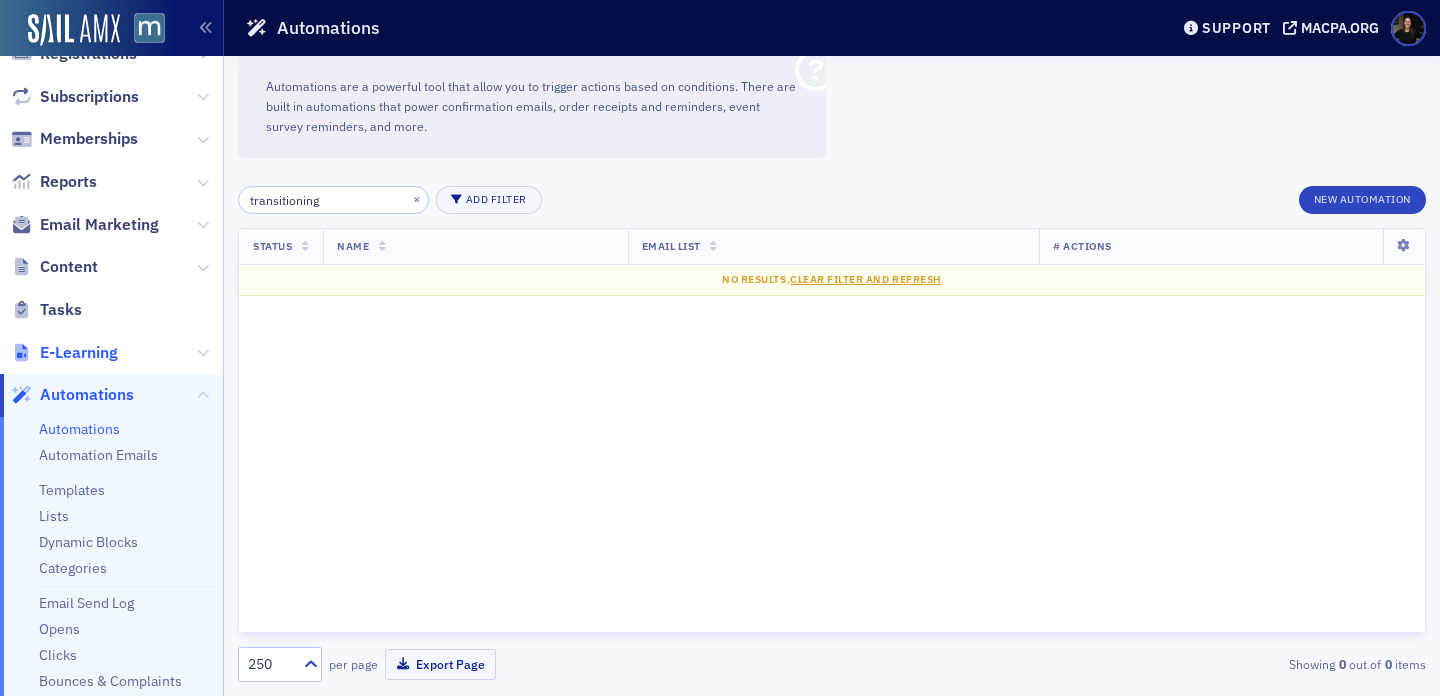 scroll, scrollTop: 102, scrollLeft: 0, axis: vertical 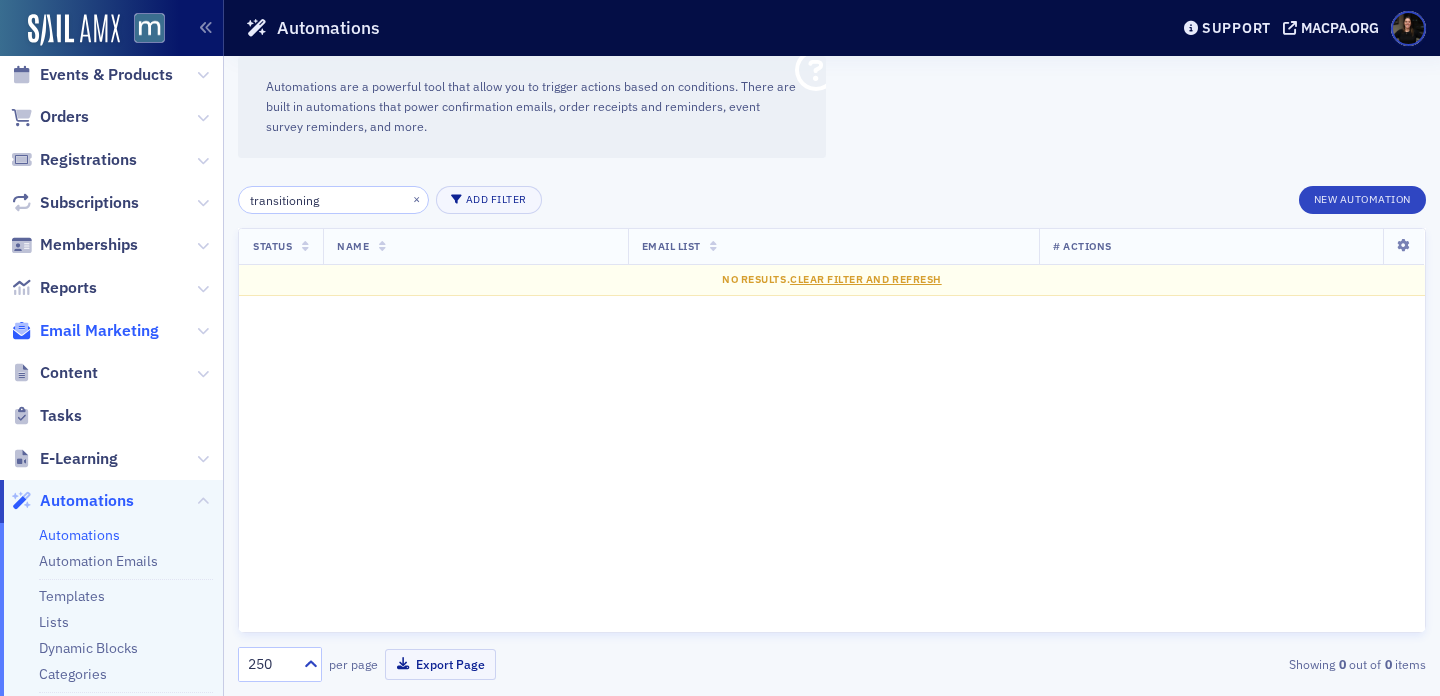 type on "transitioning" 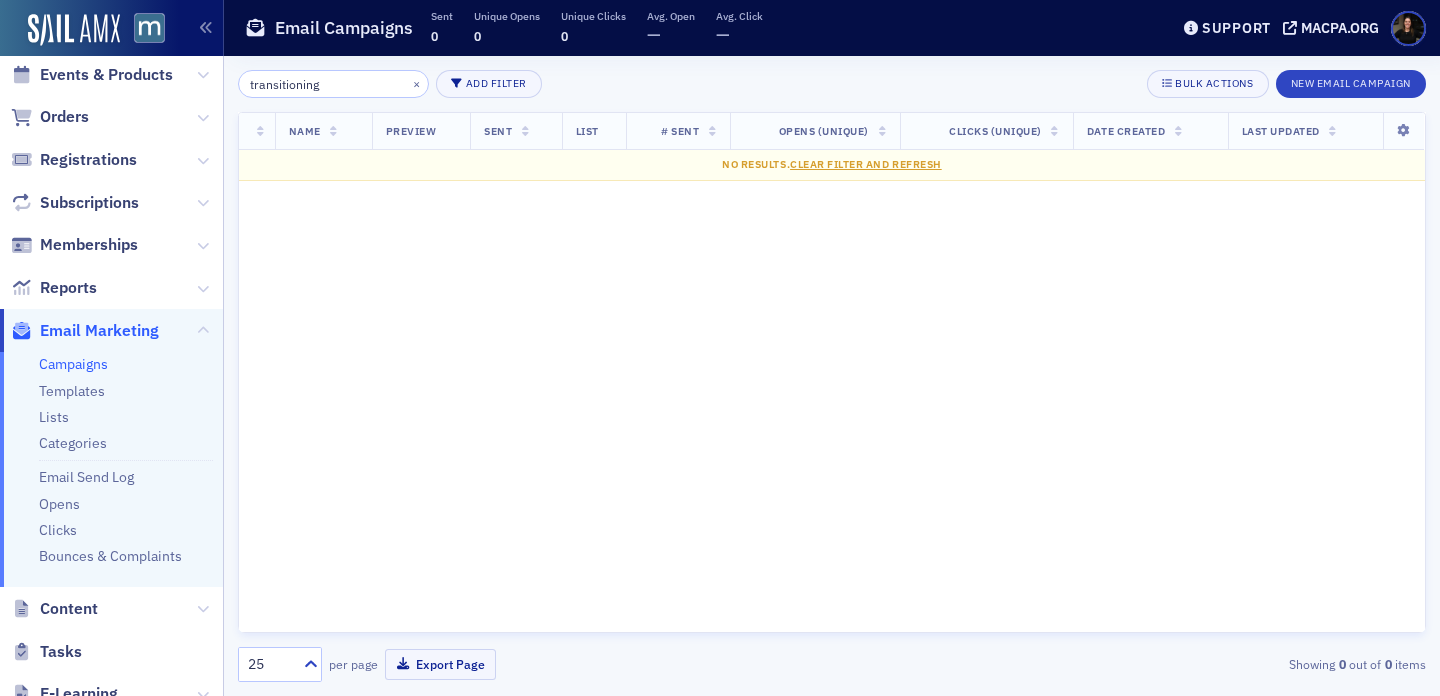 drag, startPoint x: 340, startPoint y: 82, endPoint x: 209, endPoint y: 66, distance: 131.97348 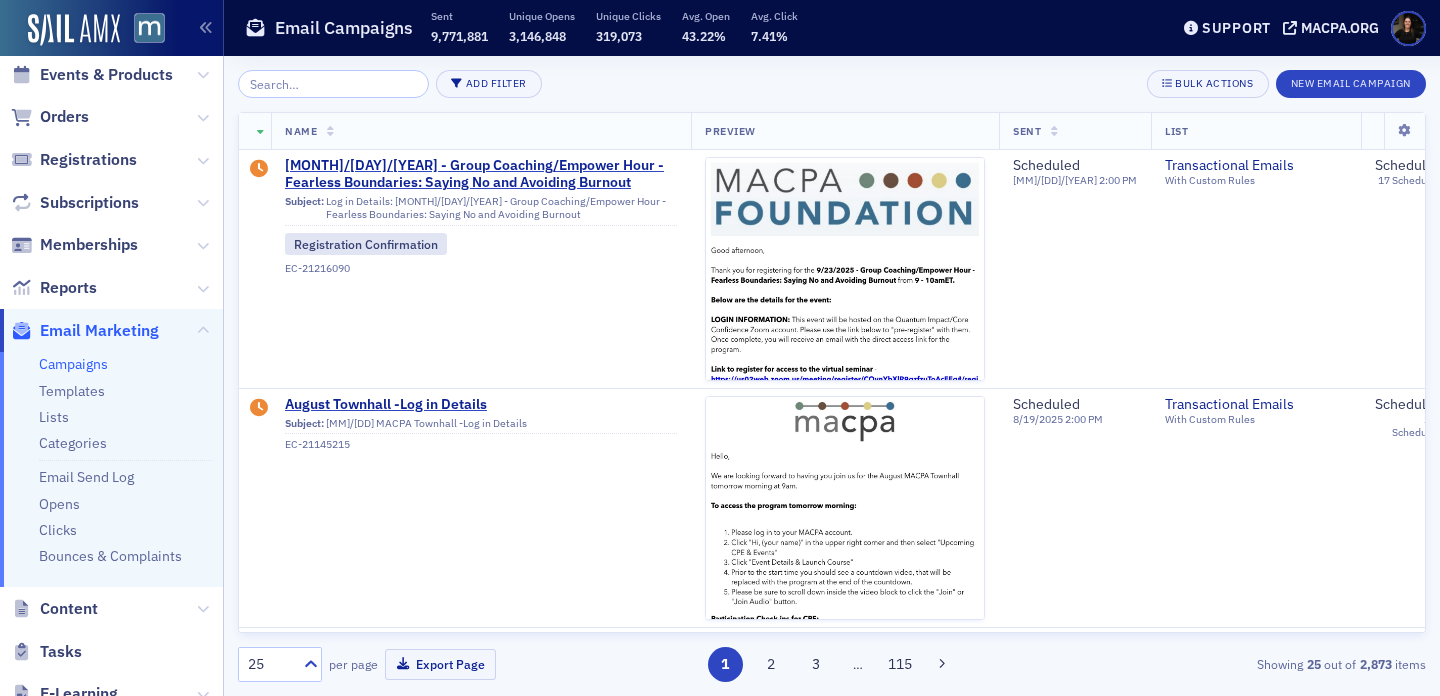 type 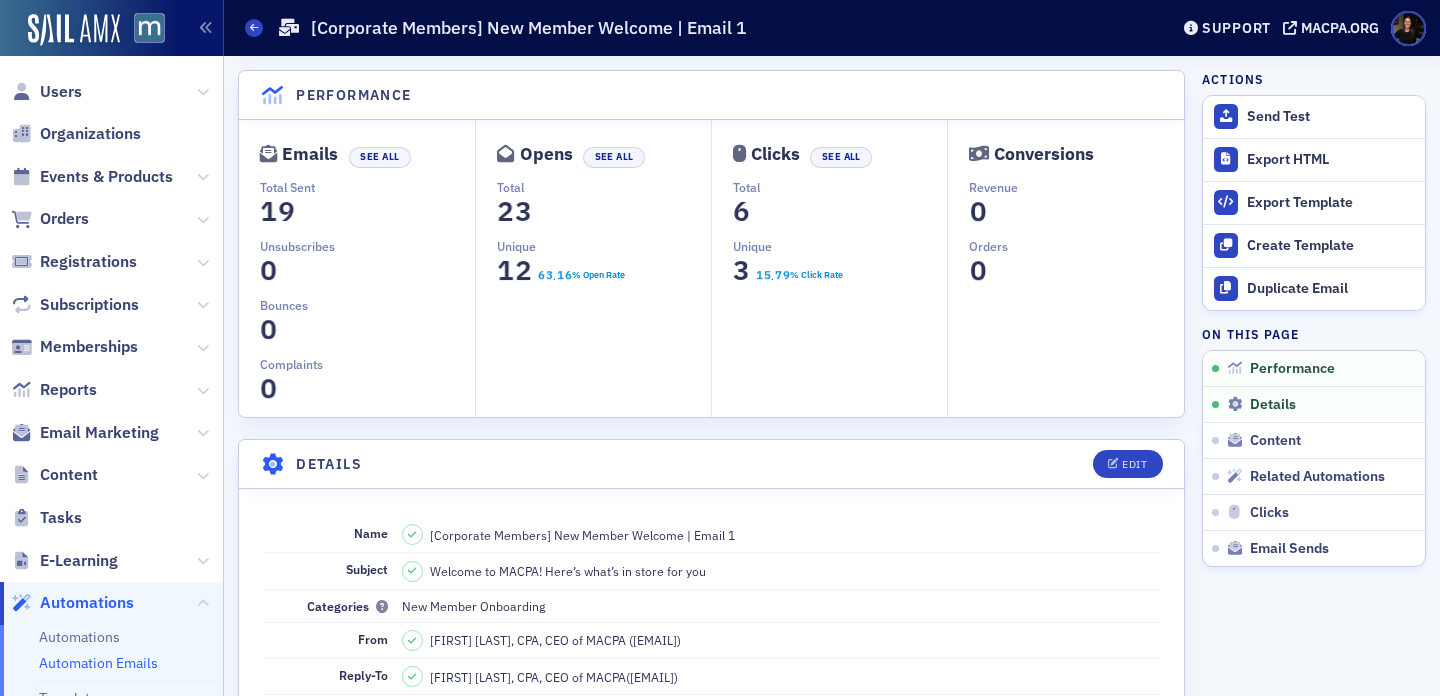 scroll, scrollTop: 0, scrollLeft: 0, axis: both 